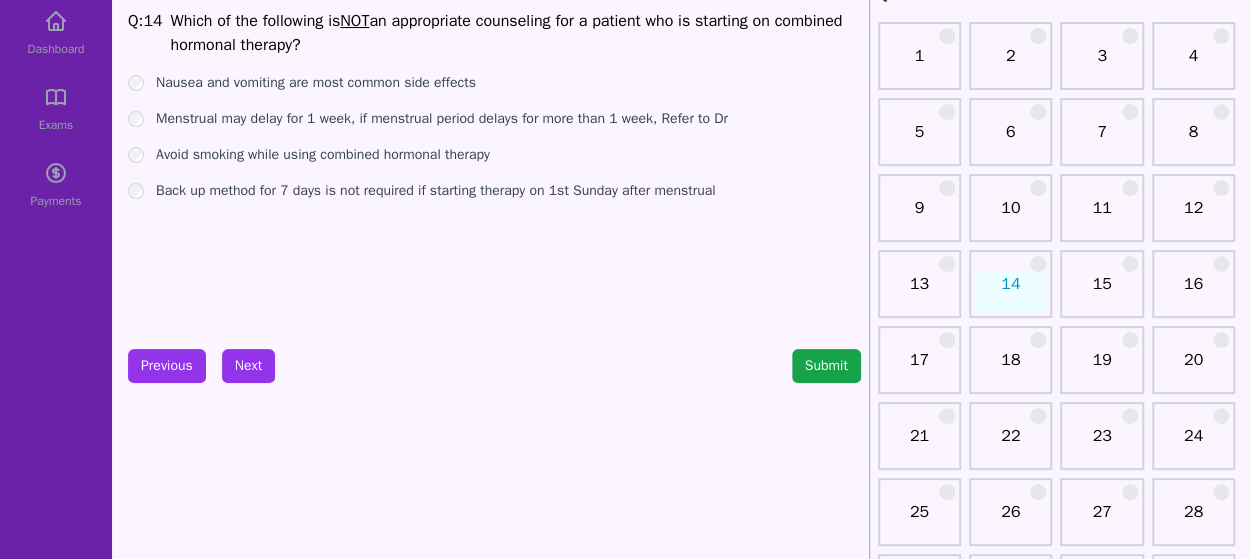 scroll, scrollTop: 0, scrollLeft: 0, axis: both 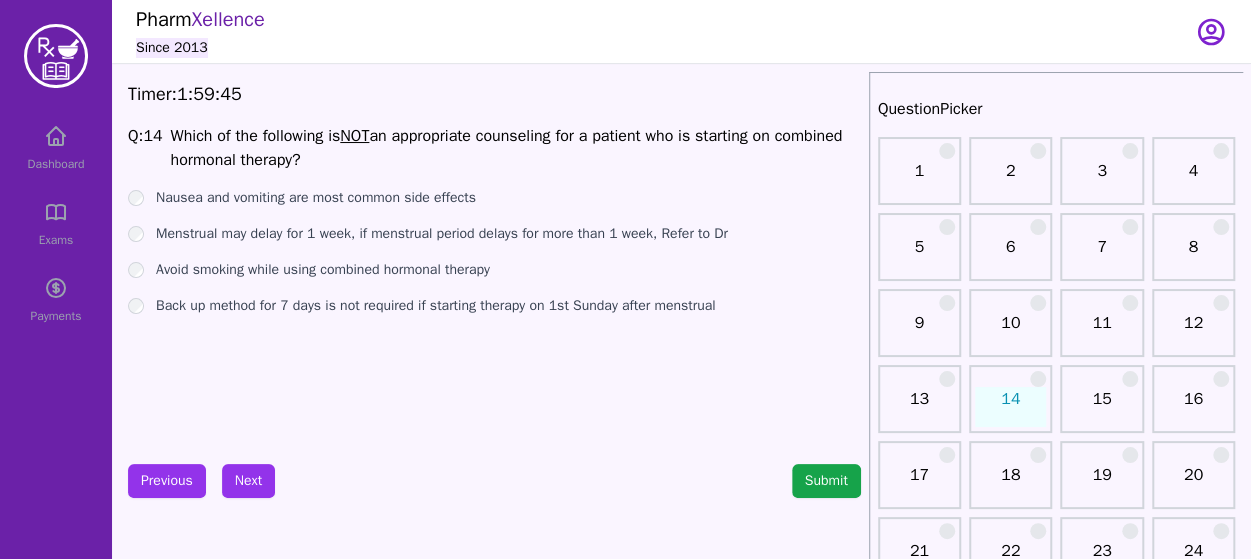 click on "Dashboard Exams Payments" at bounding box center [56, 224] 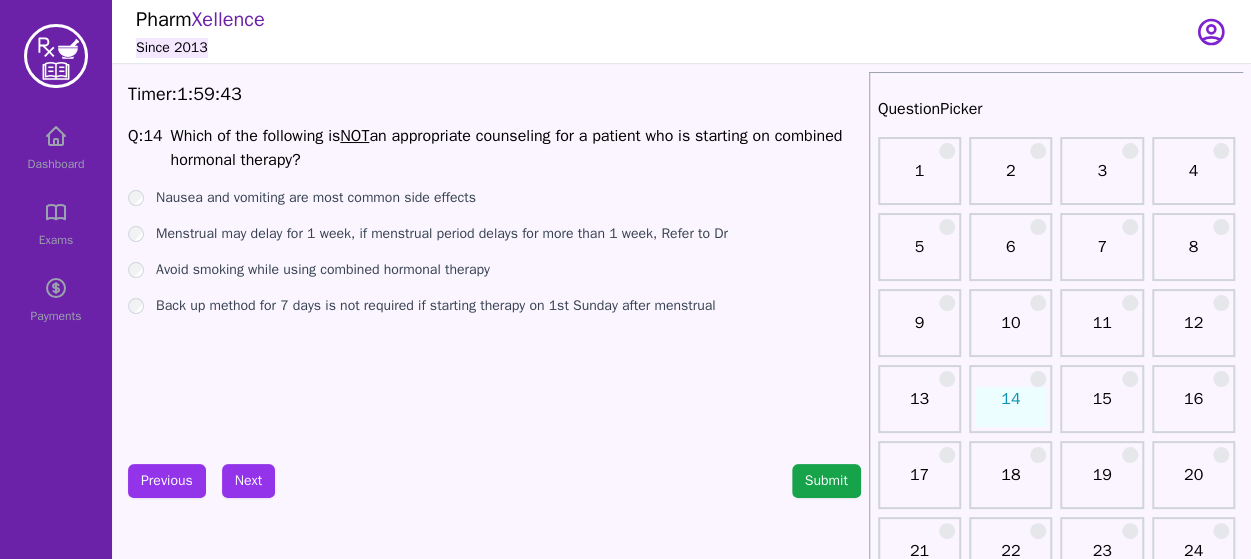 click on "Dashboard Exams Payments" at bounding box center (56, 224) 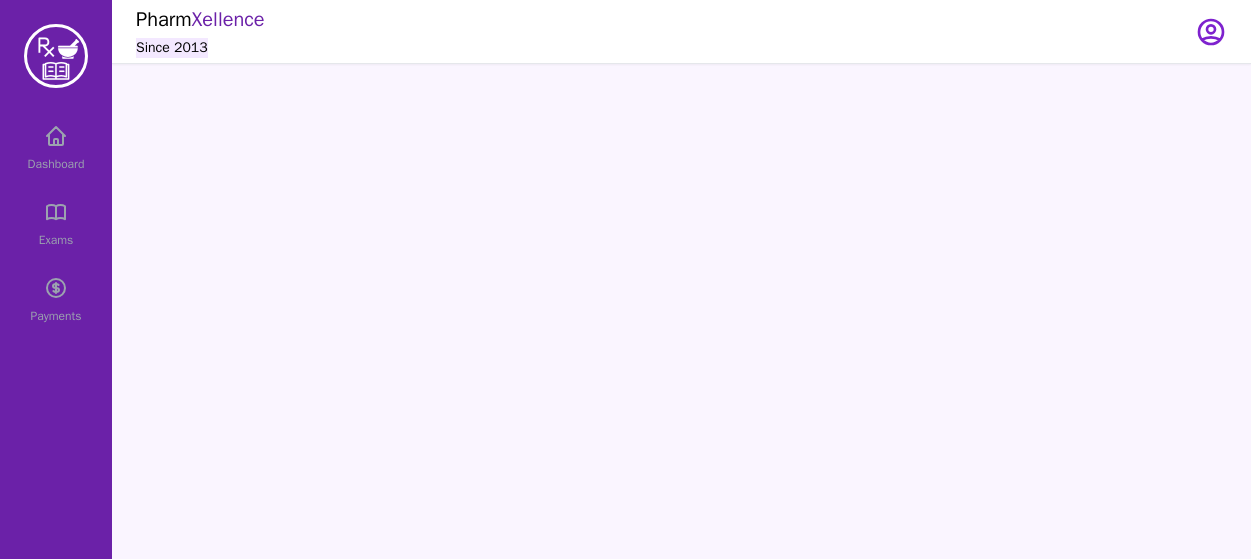 scroll, scrollTop: 0, scrollLeft: 0, axis: both 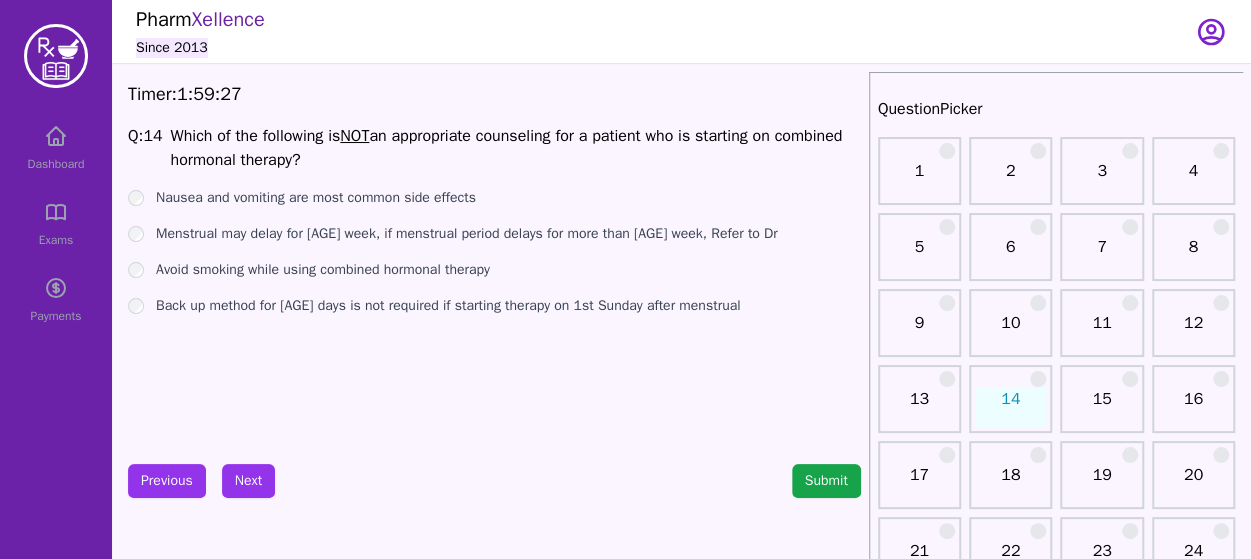 click on "Dashboard Exams Payments" at bounding box center [56, 224] 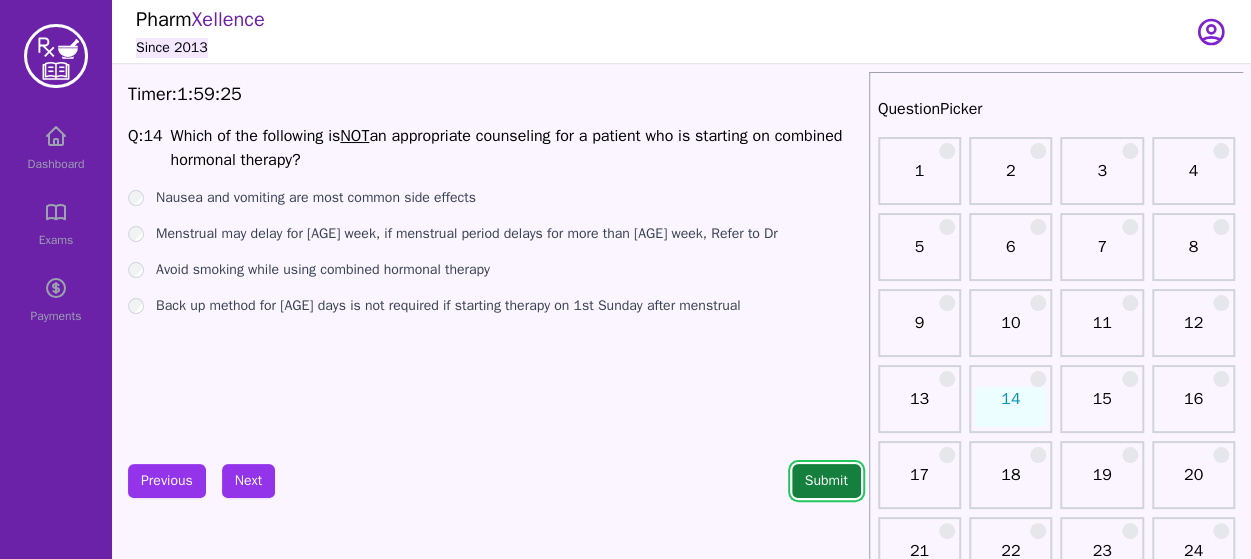 click on "Submit" at bounding box center [826, 481] 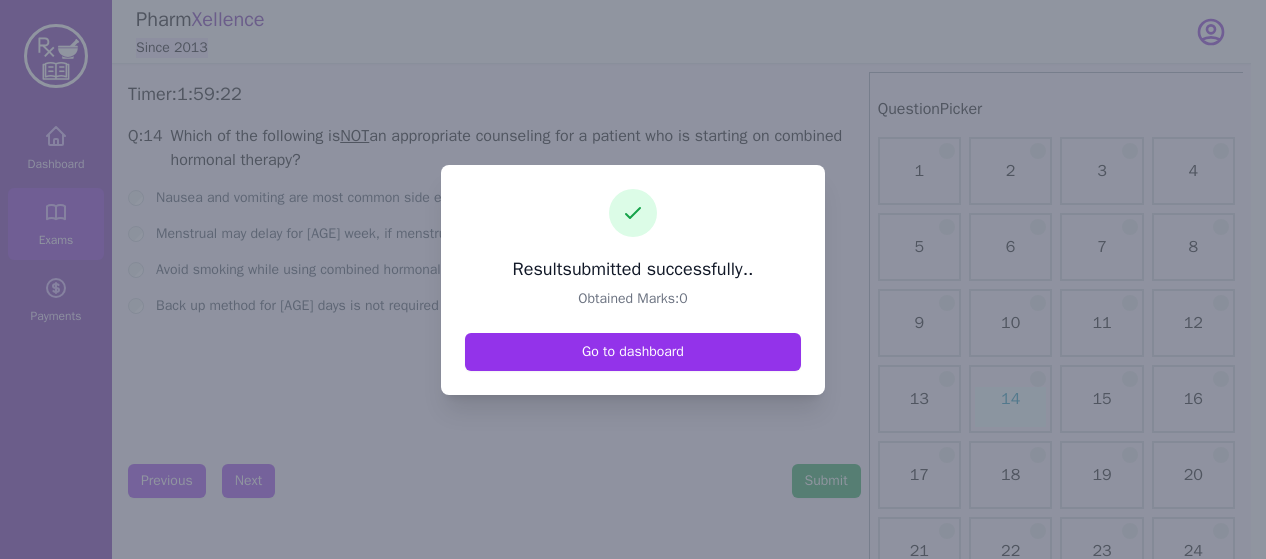 click on "Result submitted successfully.. Obtained Marks: [NUMBER] Go to dashboard" at bounding box center (633, 280) 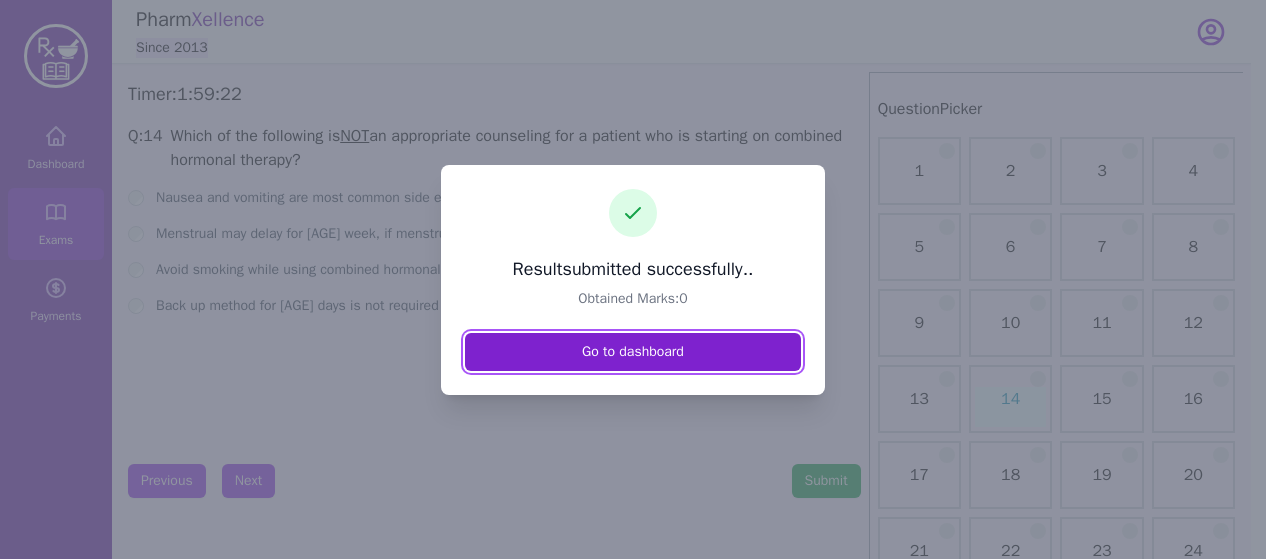 click on "Go to dashboard" at bounding box center (633, 352) 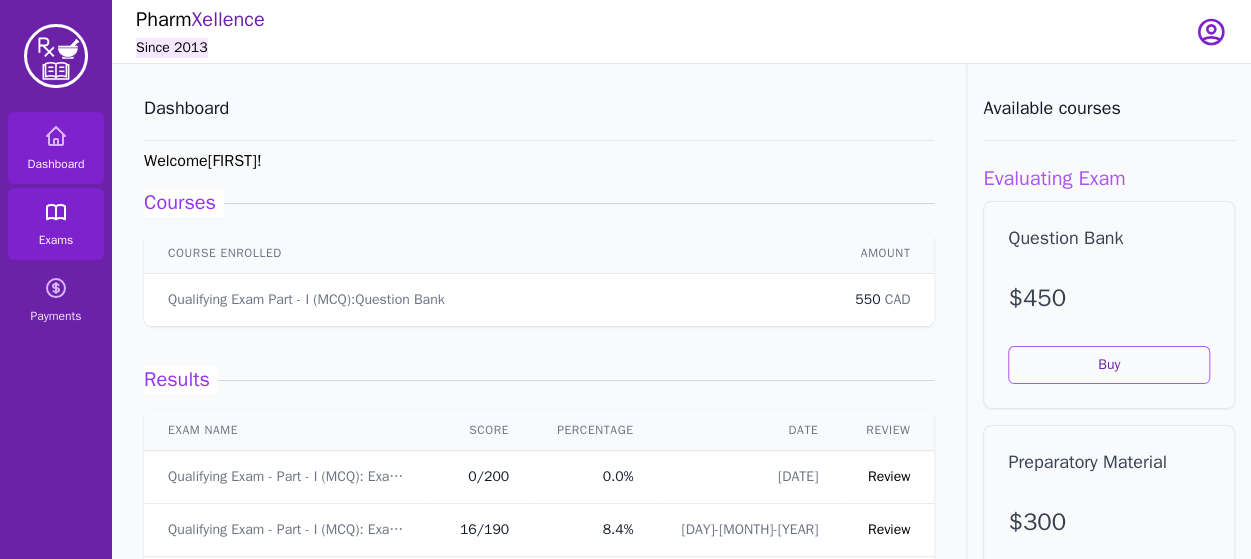 click 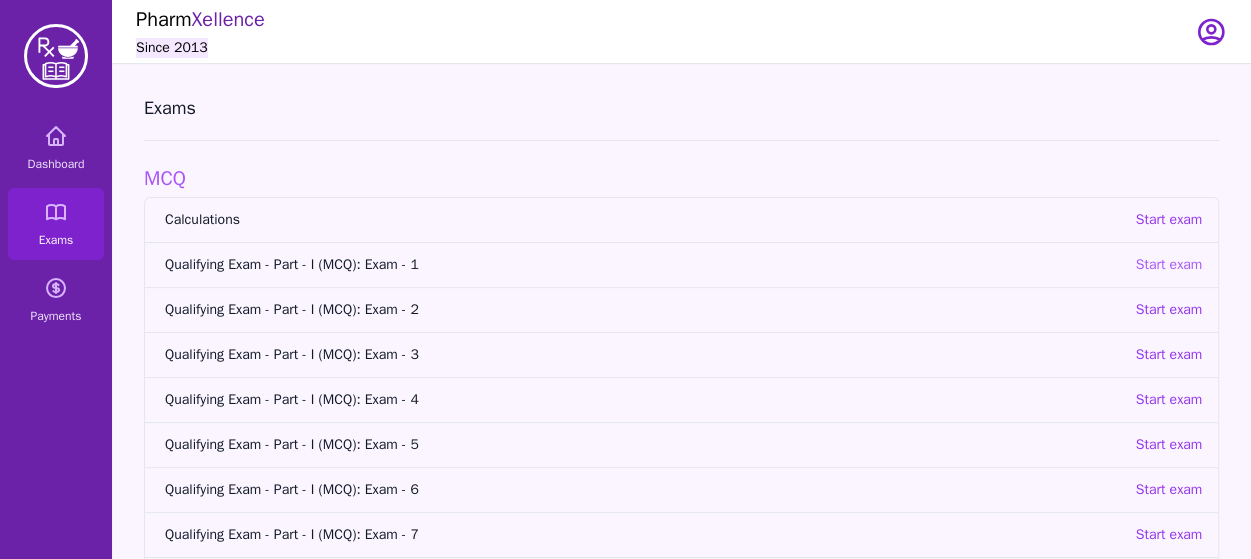 click on "Start exam" at bounding box center [1168, 265] 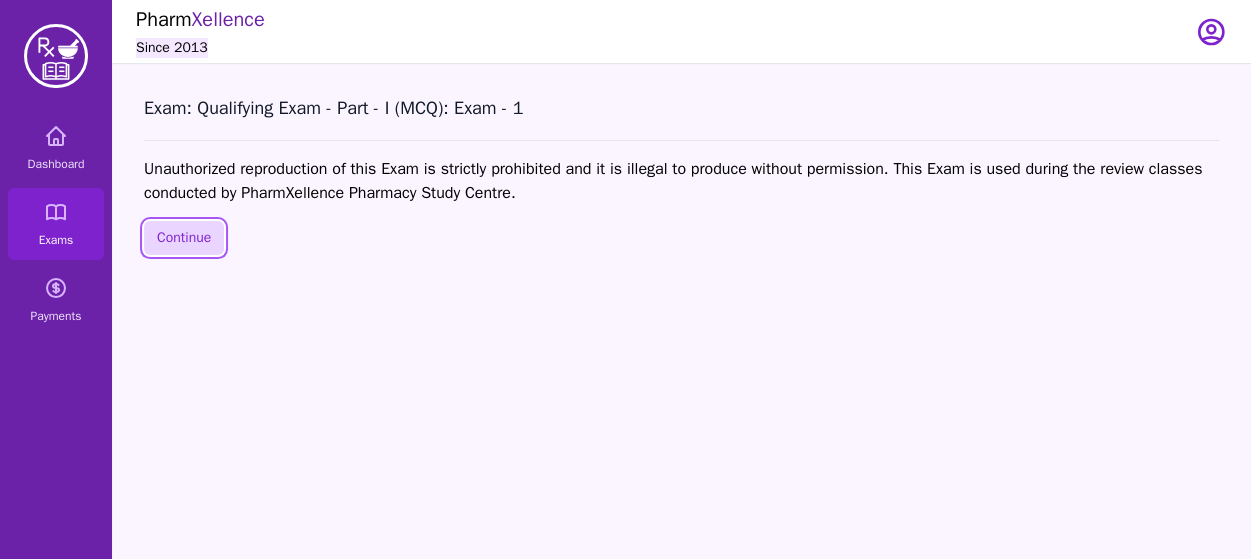 click on "Continue" at bounding box center (184, 238) 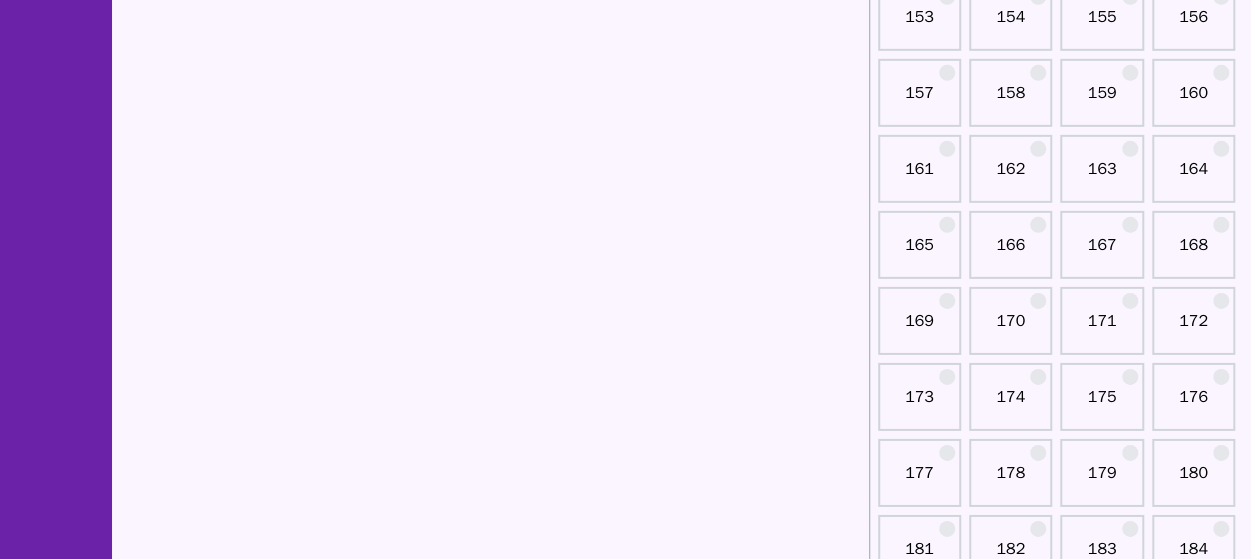 scroll, scrollTop: 3043, scrollLeft: 0, axis: vertical 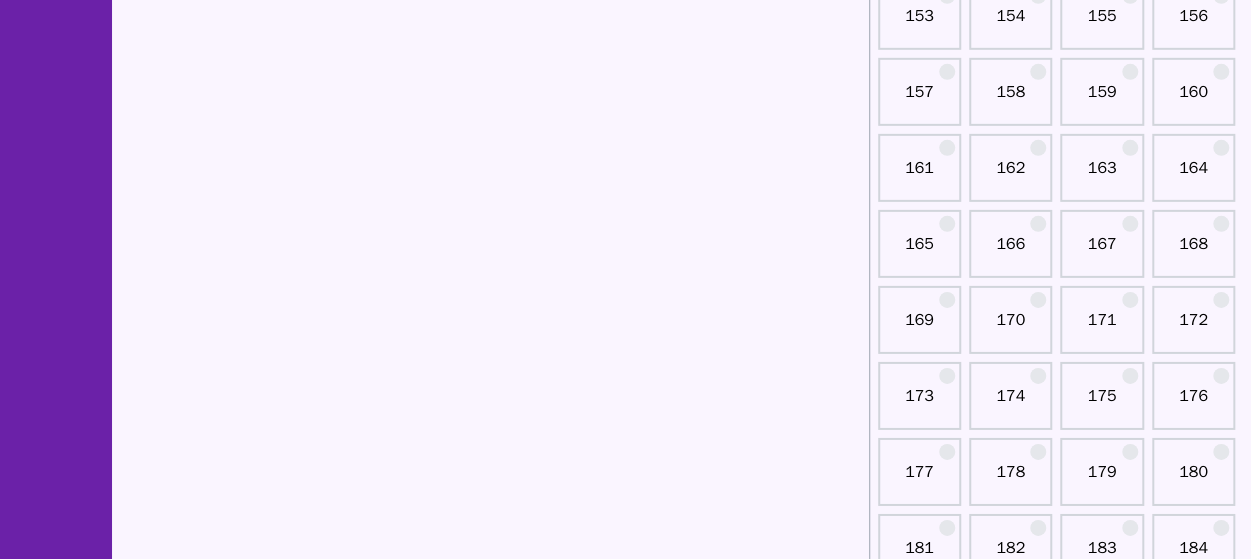 click on "165" at bounding box center [919, 252] 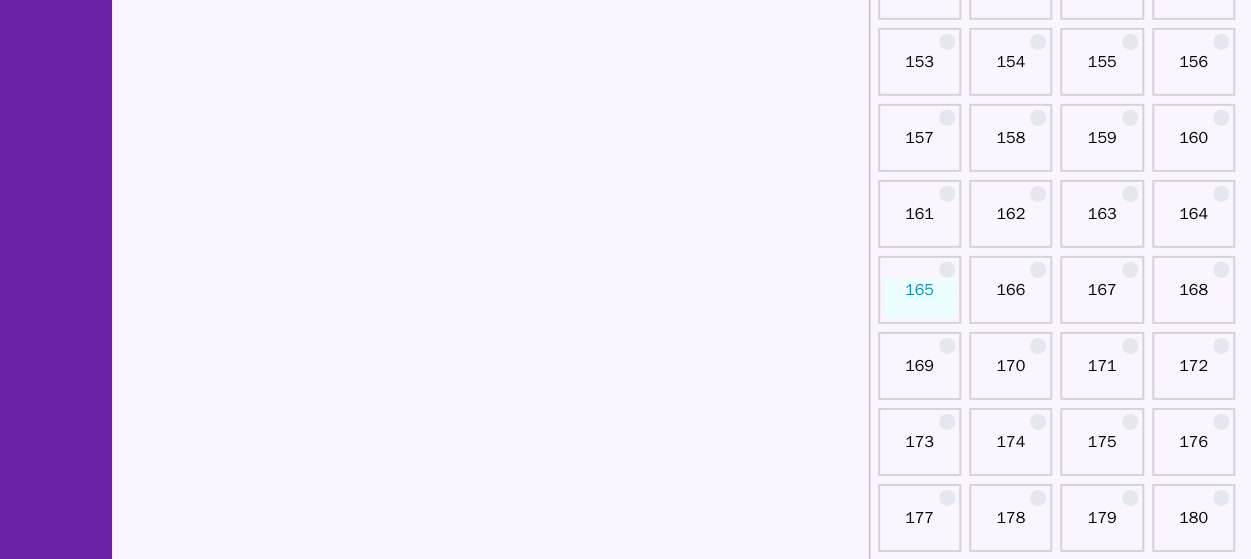 scroll, scrollTop: 2998, scrollLeft: 0, axis: vertical 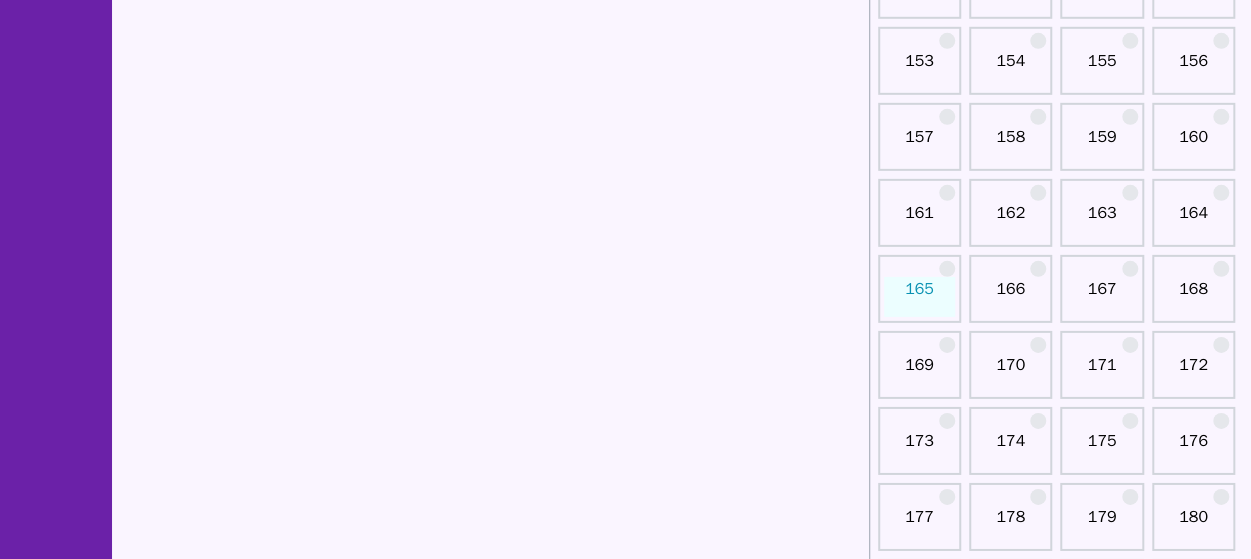 click on "166" at bounding box center (1010, 297) 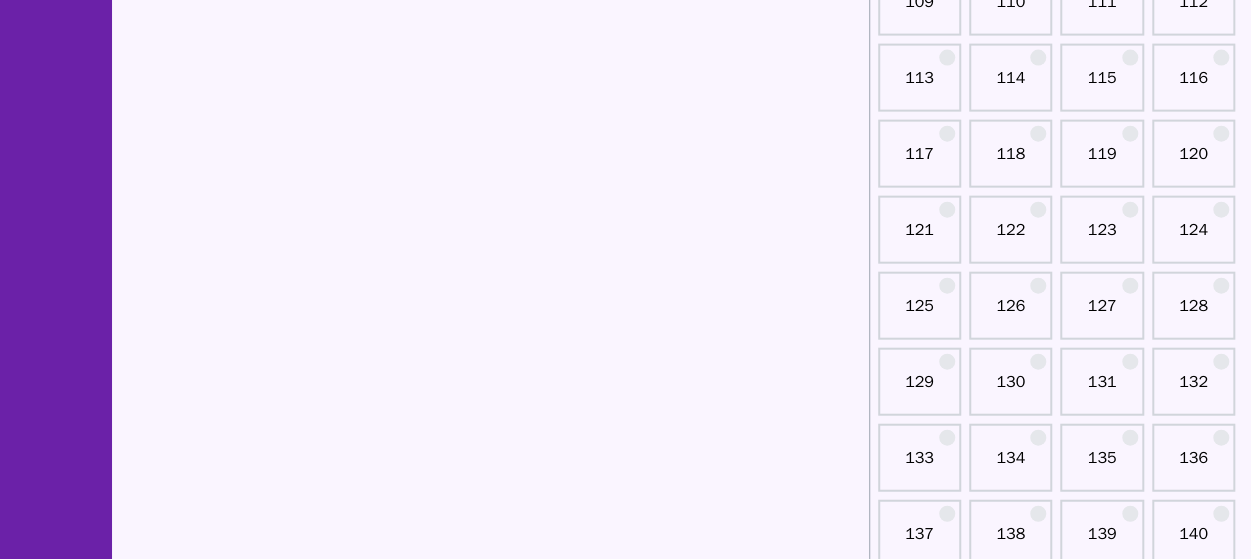 scroll, scrollTop: 2373, scrollLeft: 0, axis: vertical 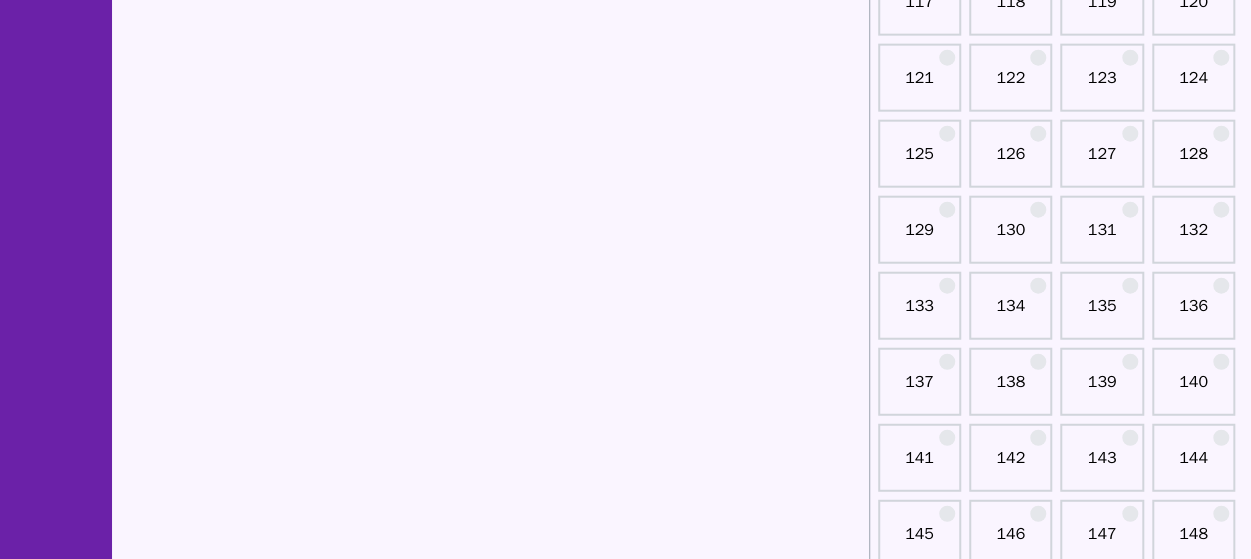 click on "140" at bounding box center [1193, 390] 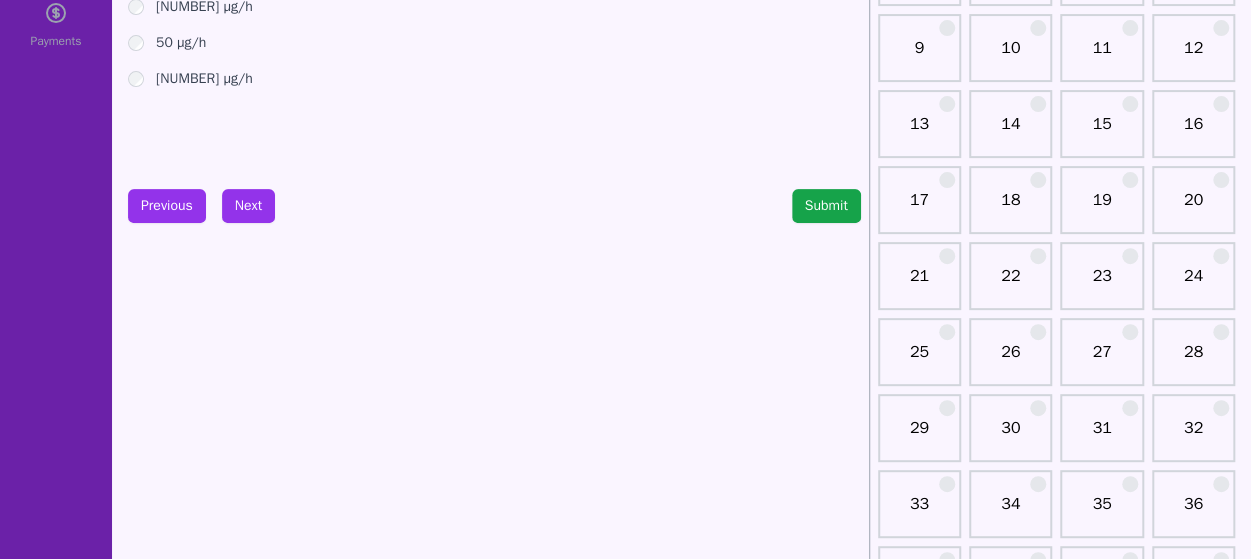 scroll, scrollTop: 0, scrollLeft: 0, axis: both 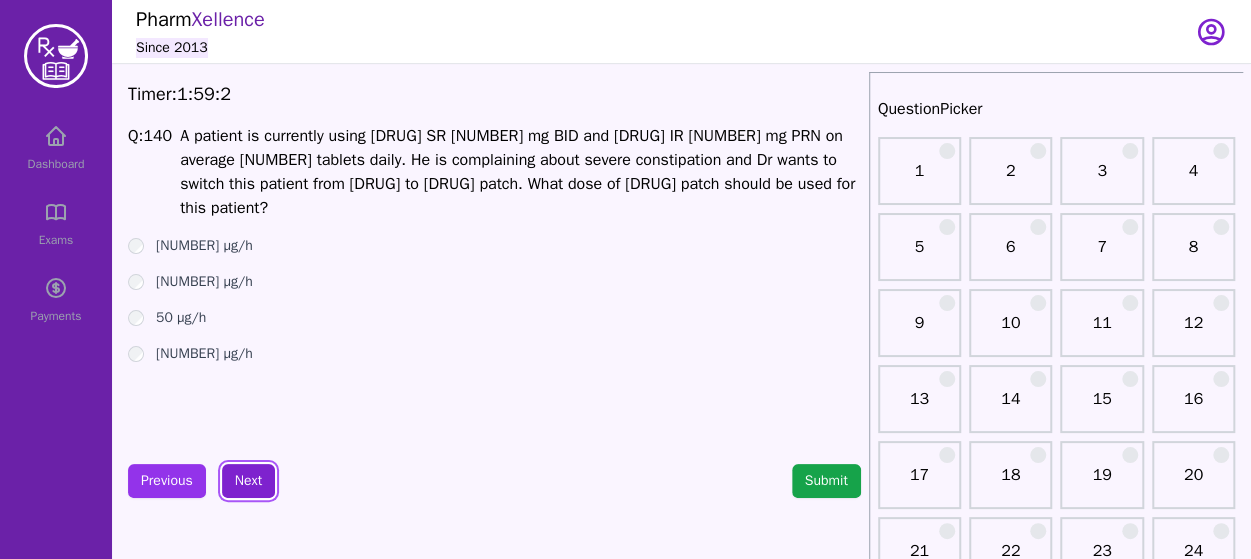 click on "Next" at bounding box center [248, 481] 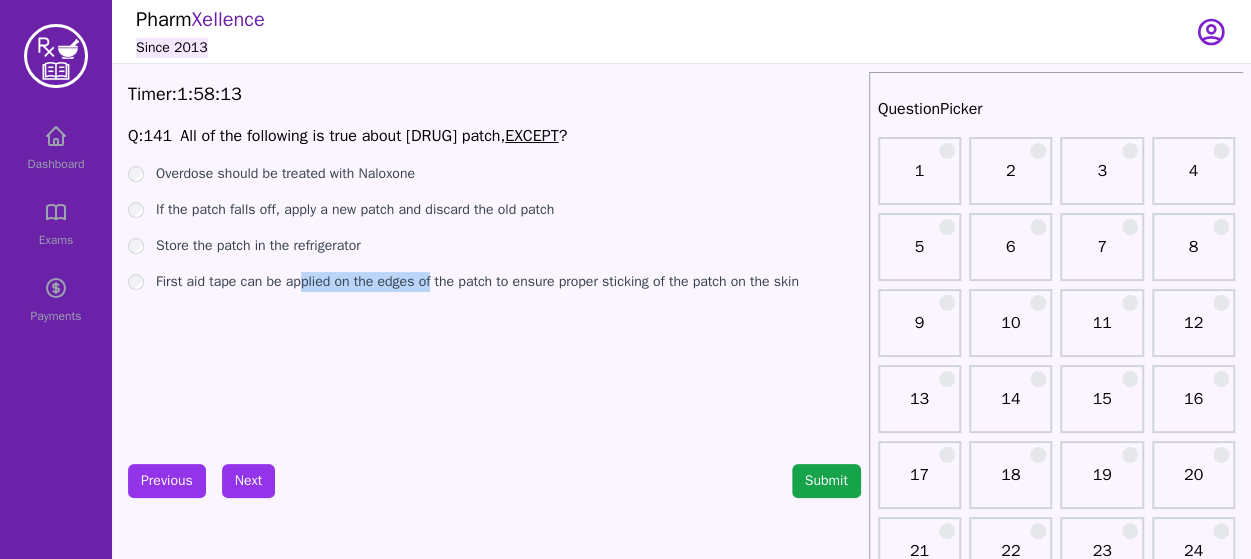 drag, startPoint x: 304, startPoint y: 344, endPoint x: 440, endPoint y: 366, distance: 137.76791 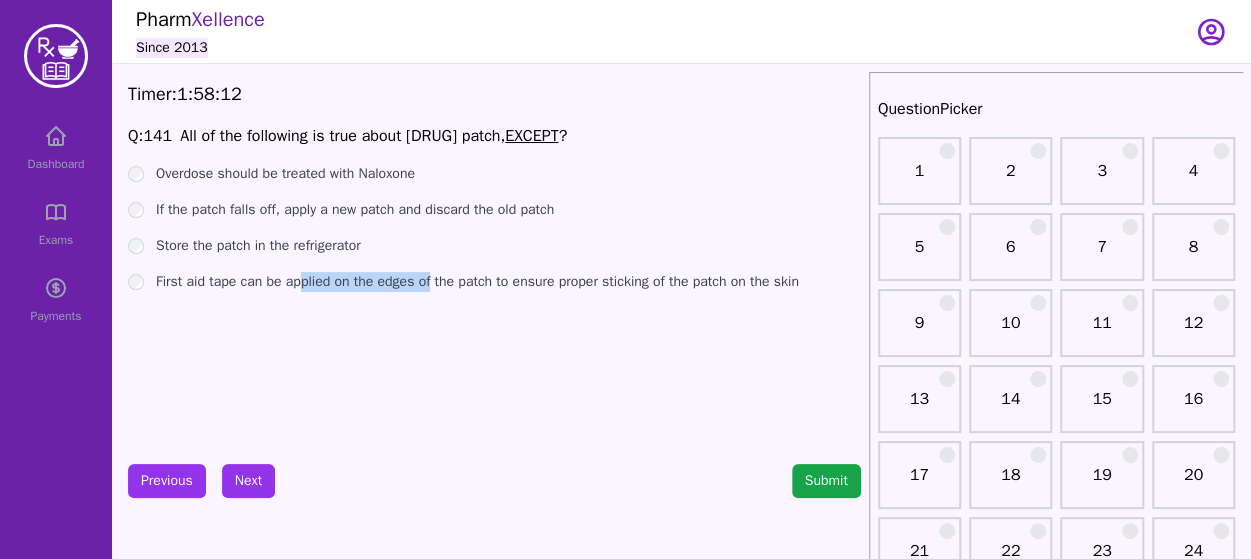click on "Q: [NUMBER] All of the following is true about Fentanyl patch, EXCEPT ? Overdose should be treated with Naloxone If the patch falls off, apply a new patch and discard the old patch Store the patch in the refrigerator First aid tape can be applied on the edges of the patch to ensure proper sticking of the patch on the skin" at bounding box center [494, 274] 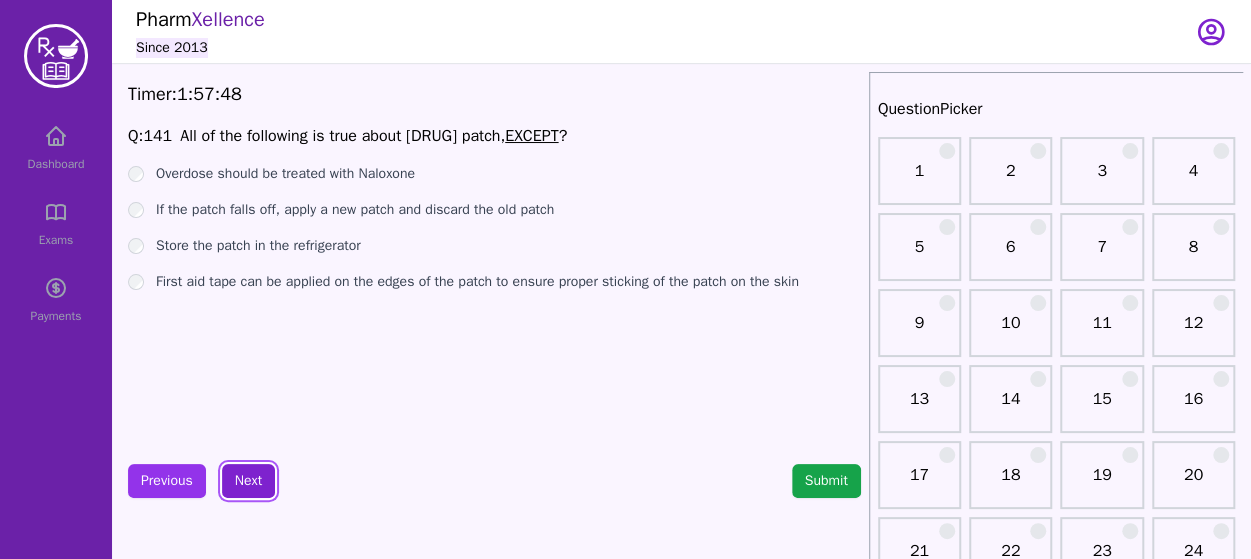 click on "Next" at bounding box center [248, 481] 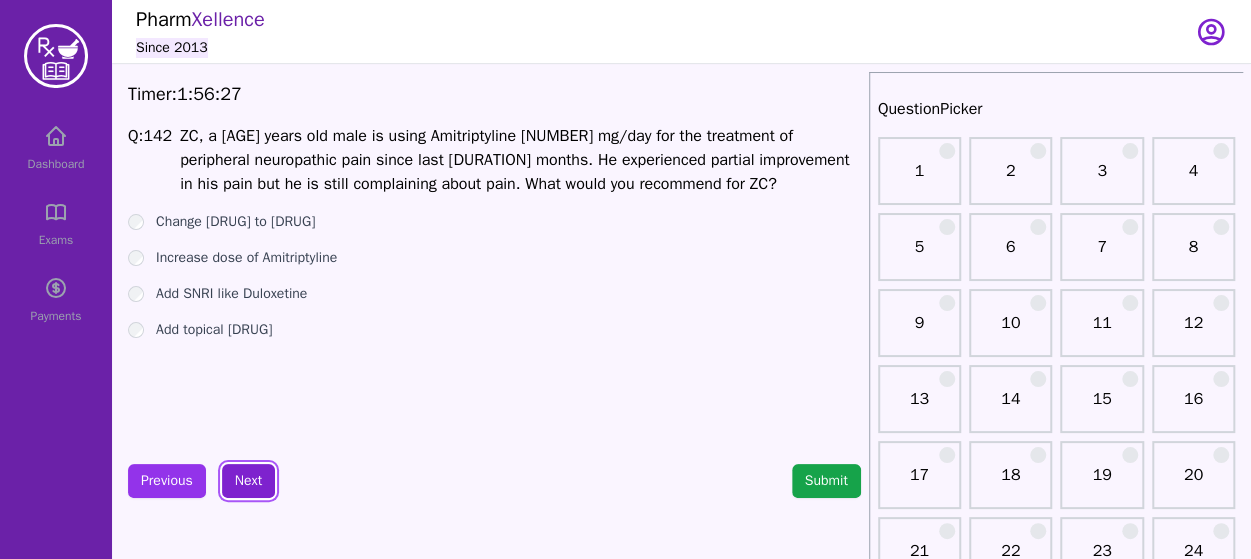 click on "Next" at bounding box center (248, 481) 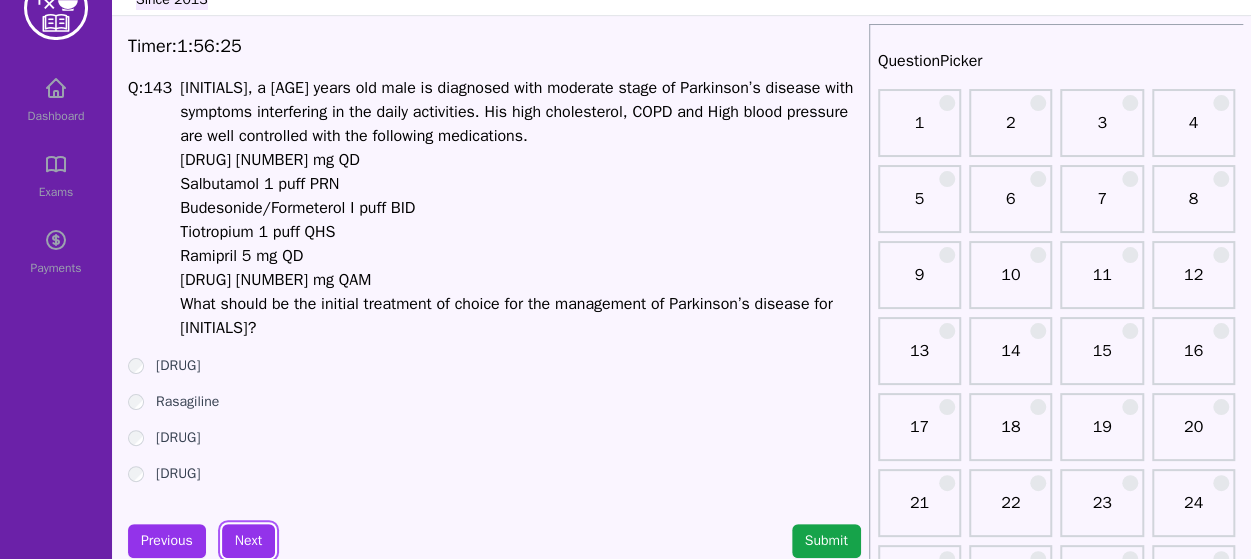 scroll, scrollTop: 62, scrollLeft: 0, axis: vertical 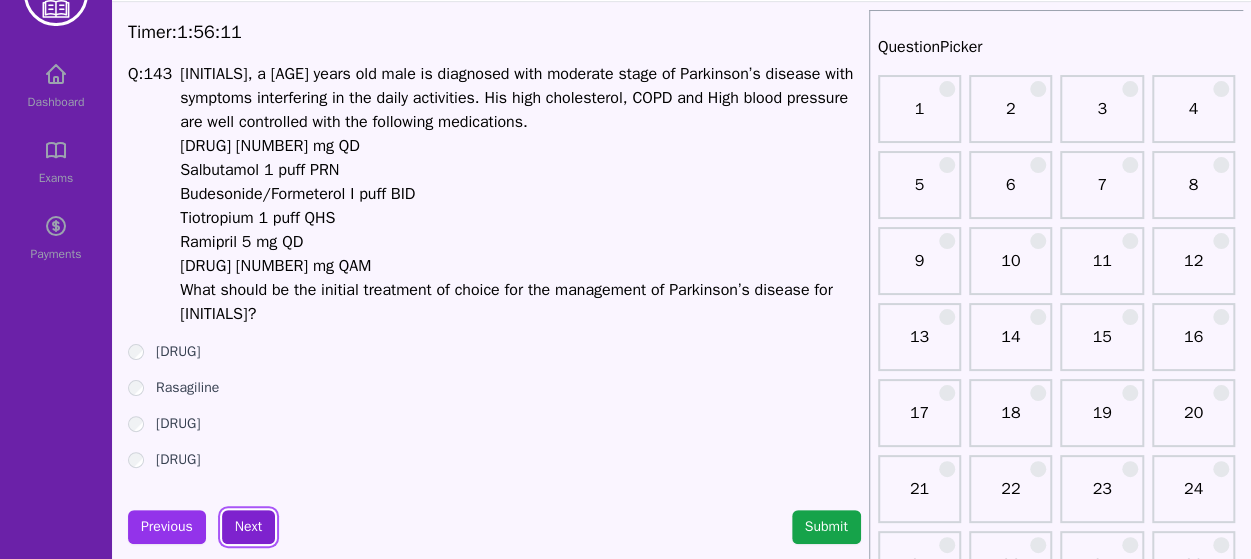 click on "Next" at bounding box center [248, 527] 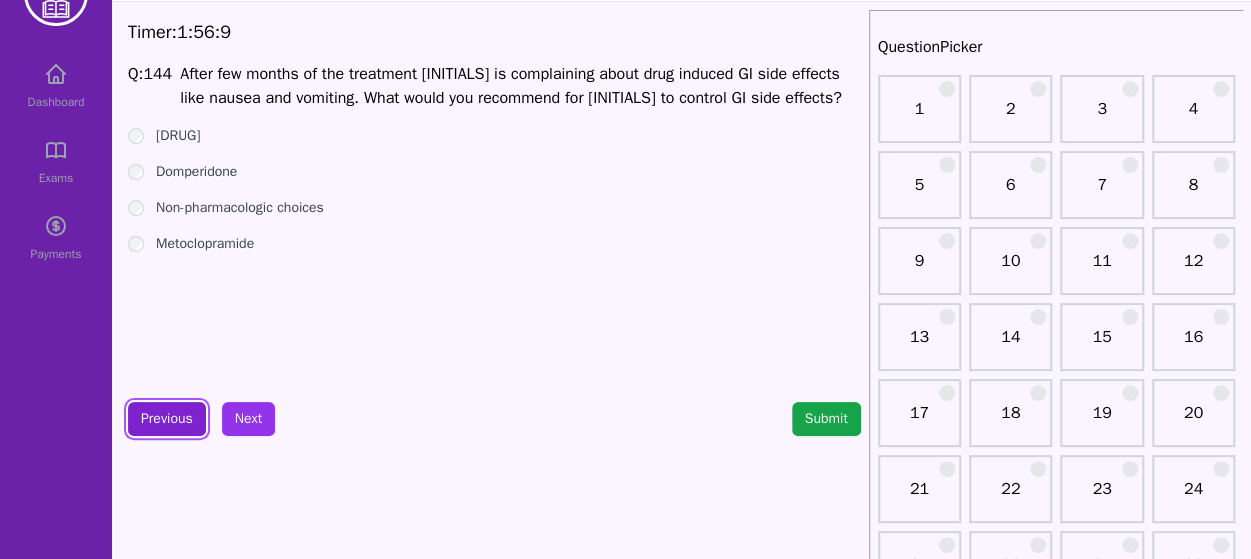 click on "Previous" at bounding box center (167, 419) 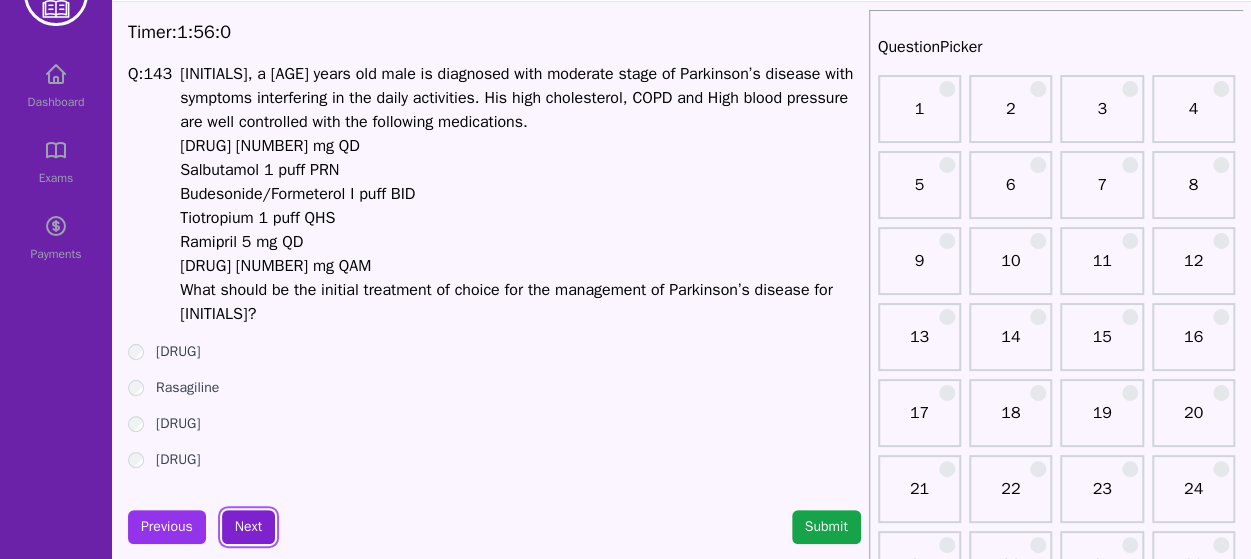 click on "Next" at bounding box center [248, 527] 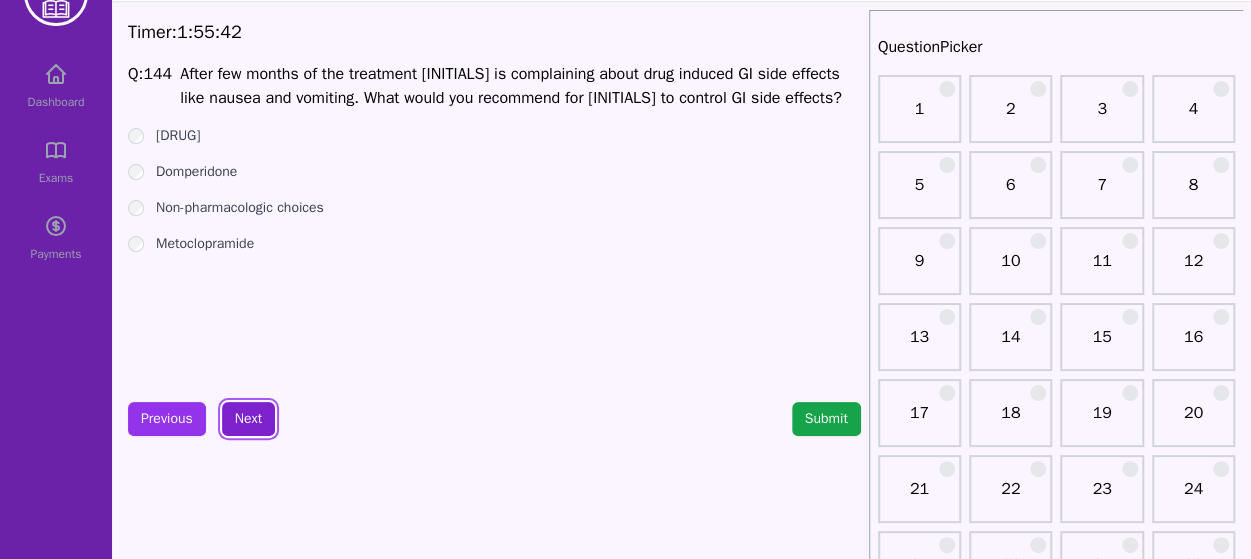 click on "Next" at bounding box center [248, 419] 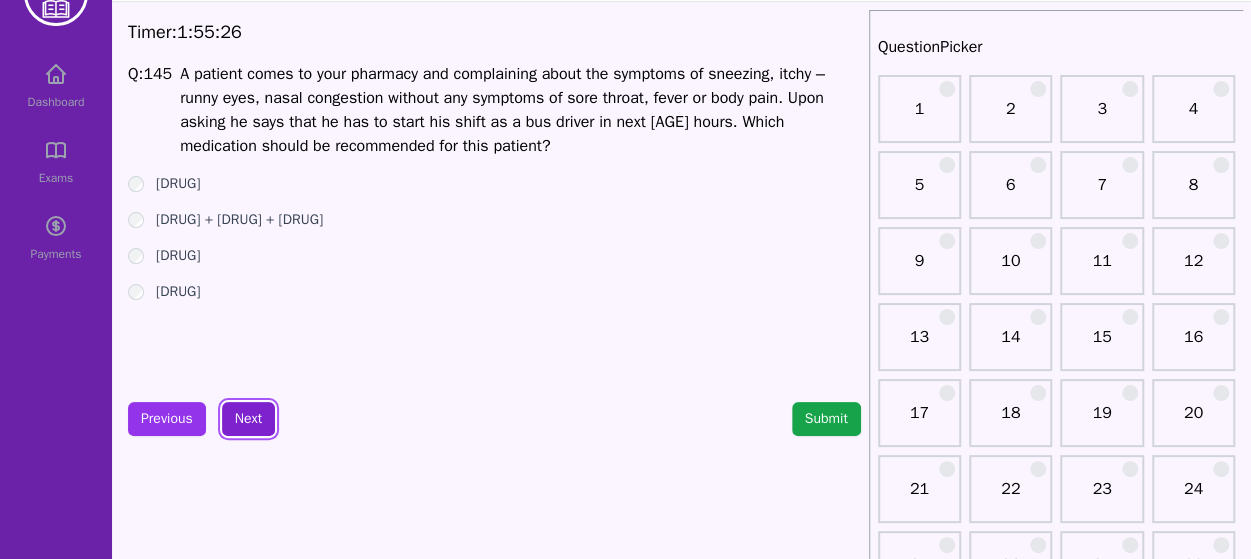 click on "Next" at bounding box center (248, 419) 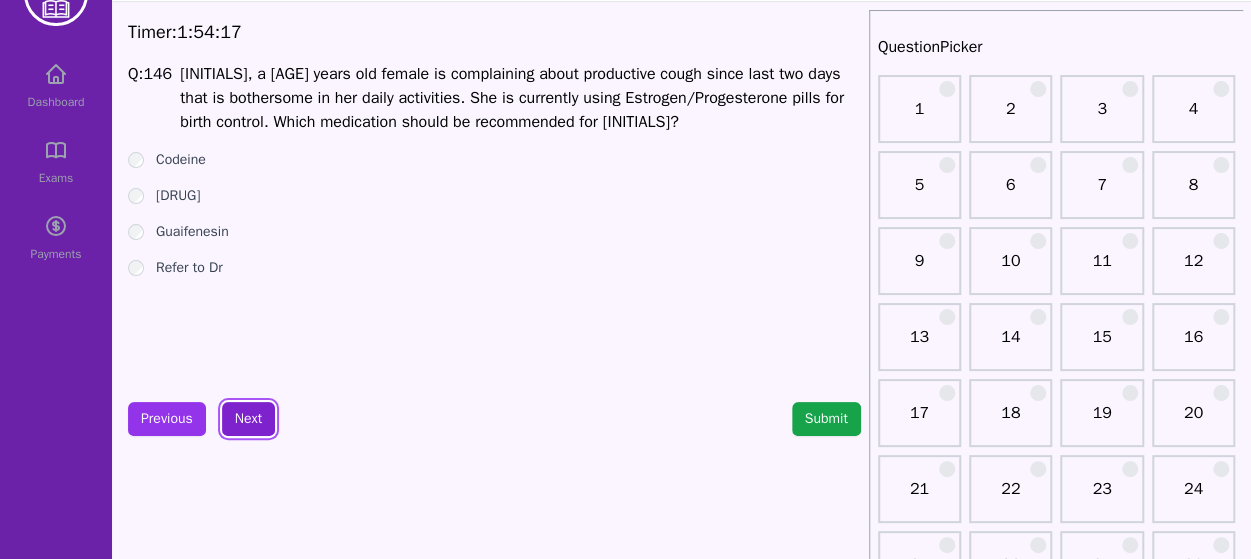 click on "Next" at bounding box center (248, 419) 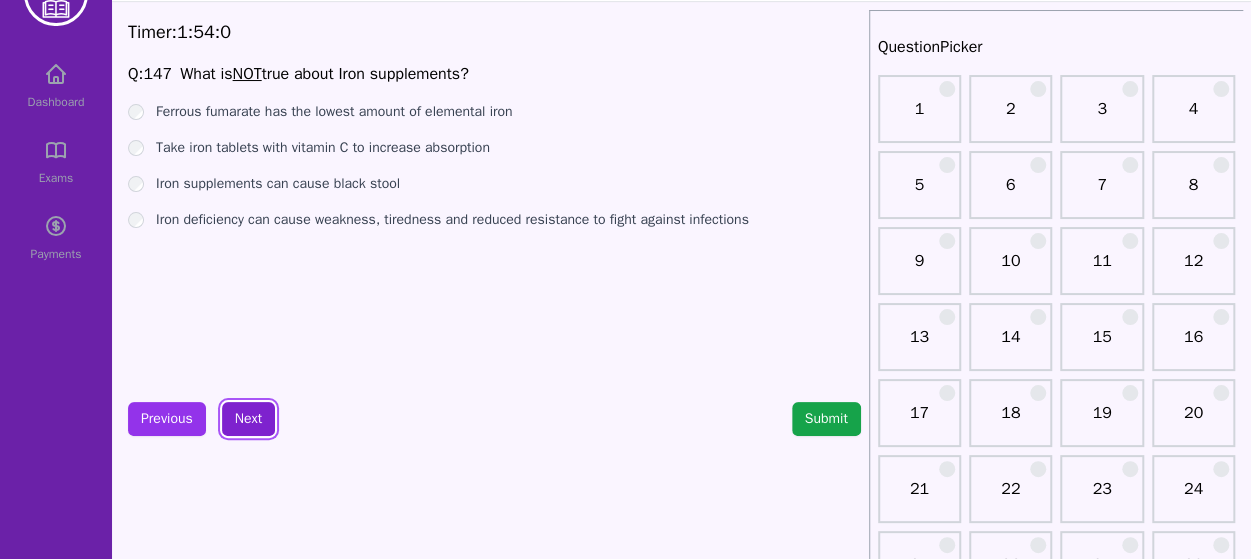 click on "Next" at bounding box center [248, 419] 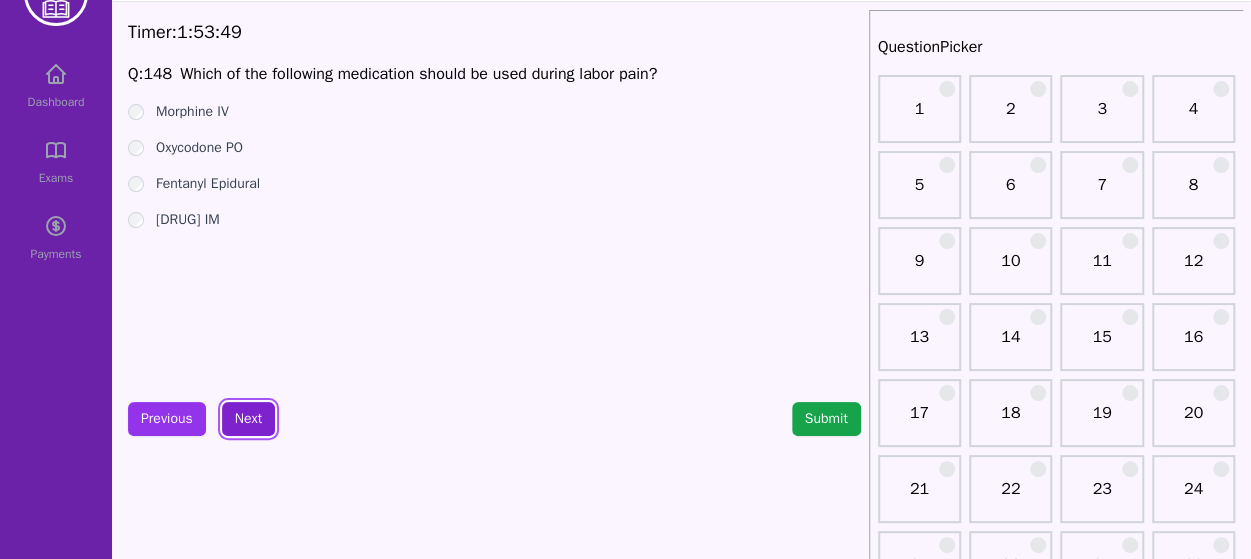 click on "Next" at bounding box center [248, 419] 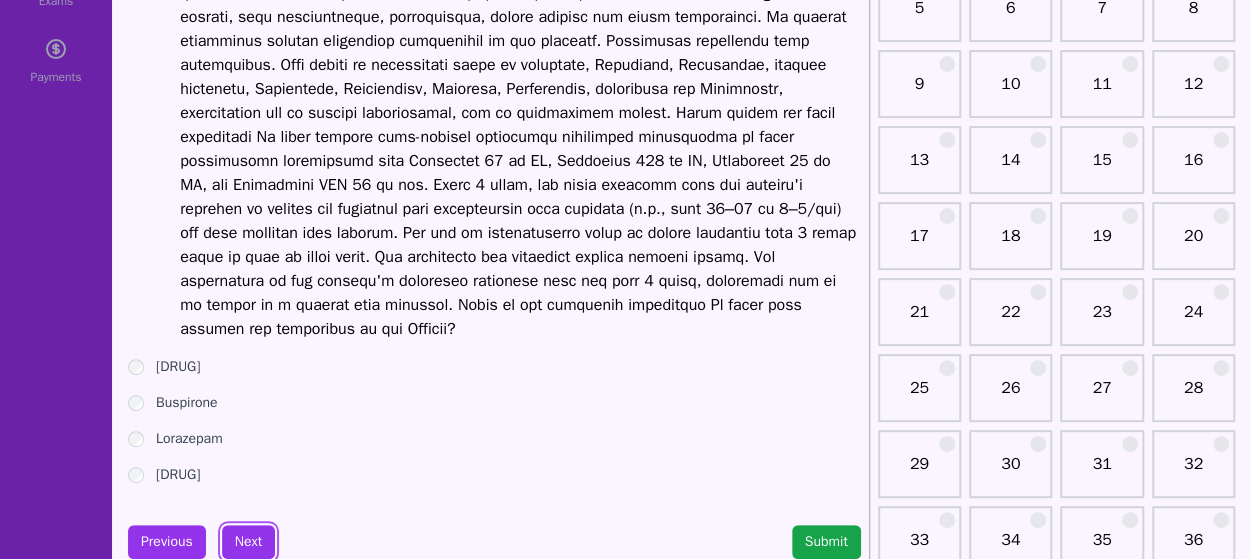 scroll, scrollTop: 240, scrollLeft: 0, axis: vertical 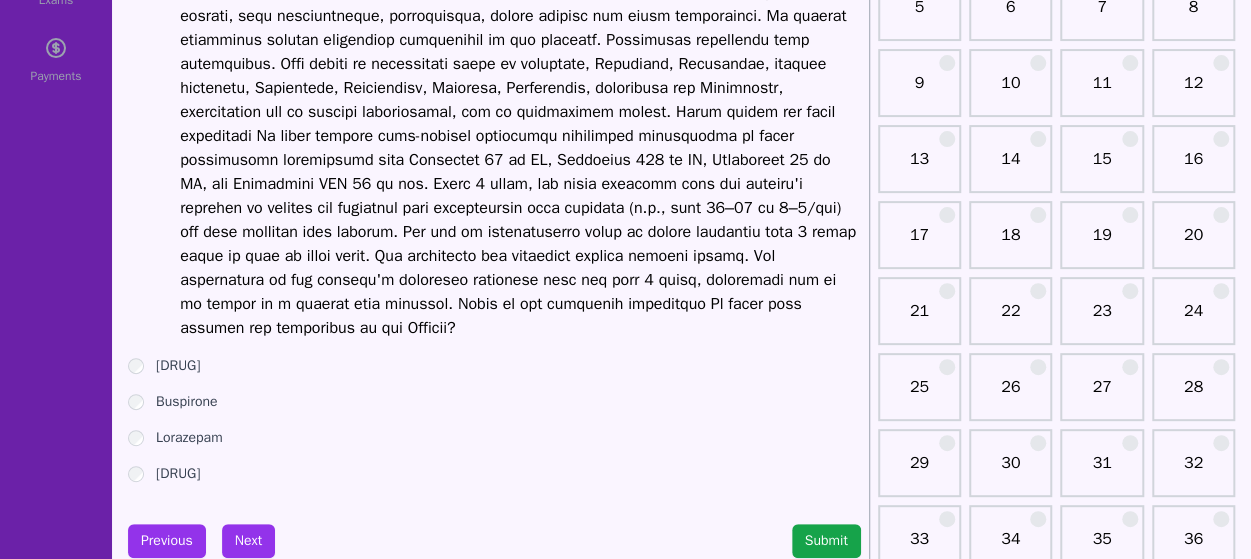 click on "Lorazepam" at bounding box center [494, 438] 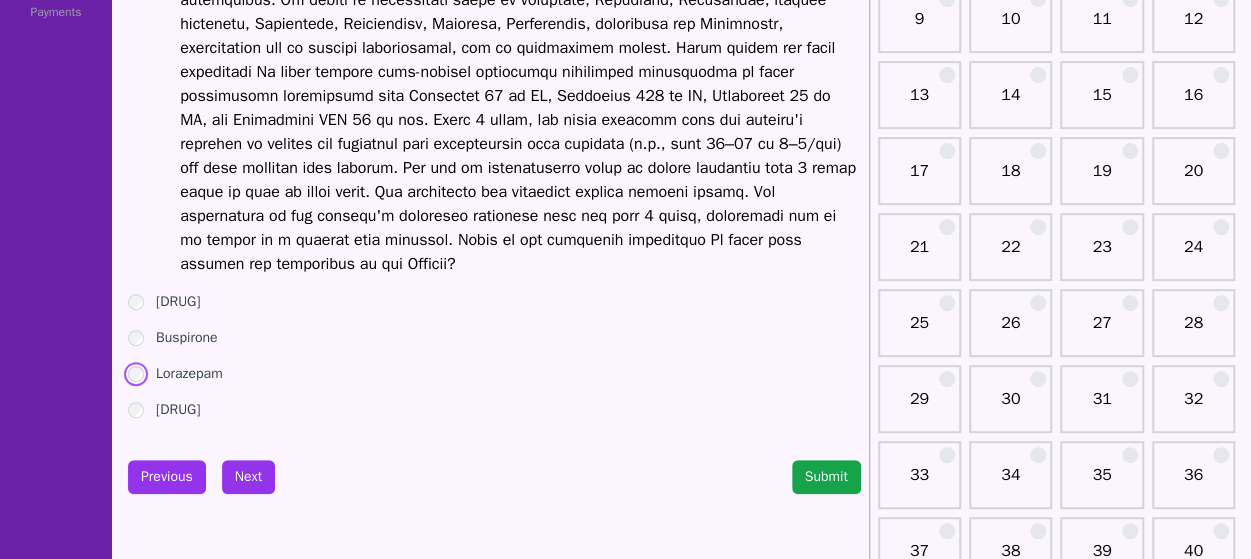 scroll, scrollTop: 320, scrollLeft: 0, axis: vertical 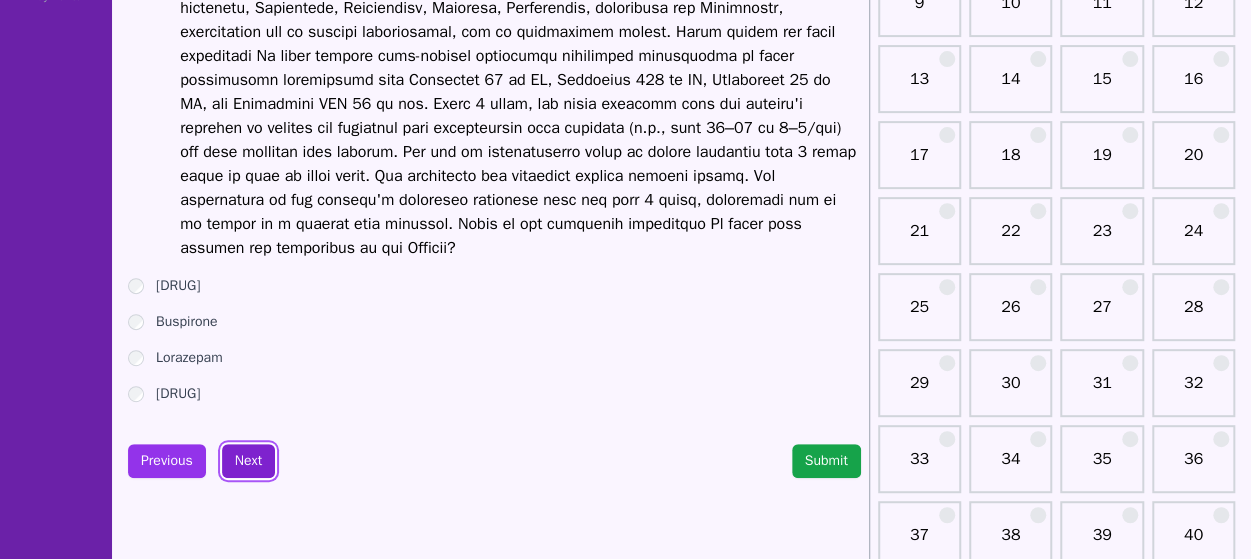 click on "Next" at bounding box center (248, 461) 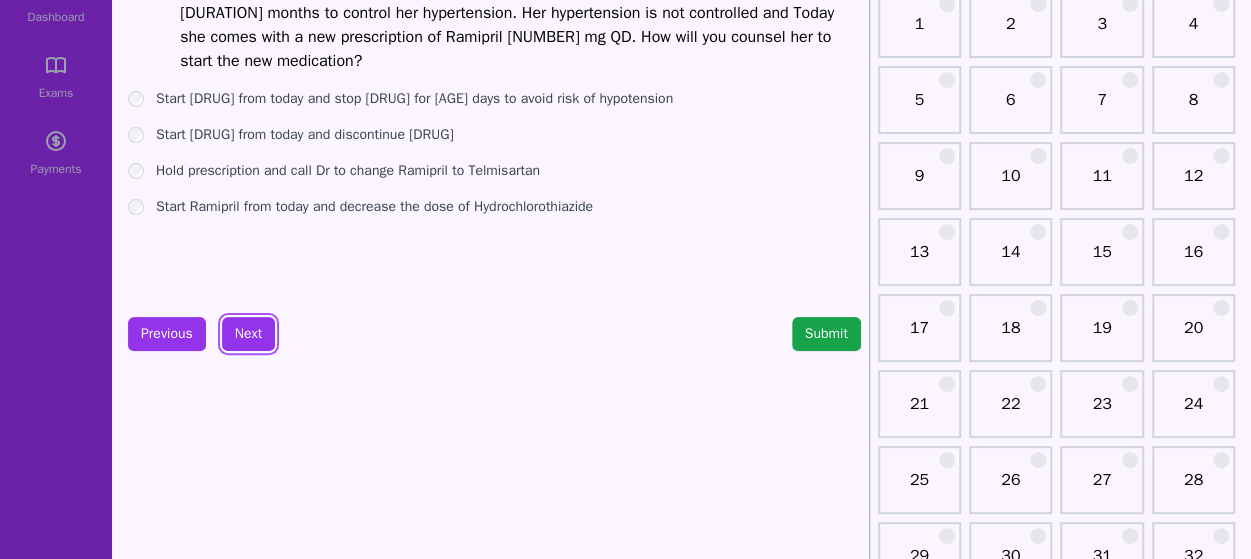 scroll, scrollTop: 212, scrollLeft: 0, axis: vertical 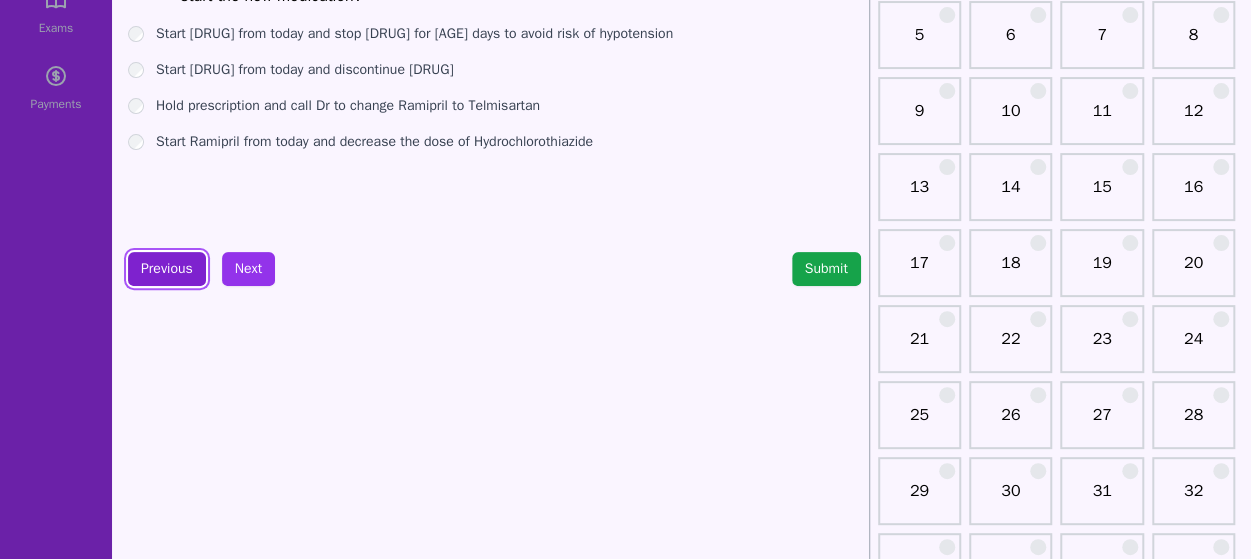 click on "Previous" at bounding box center [167, 269] 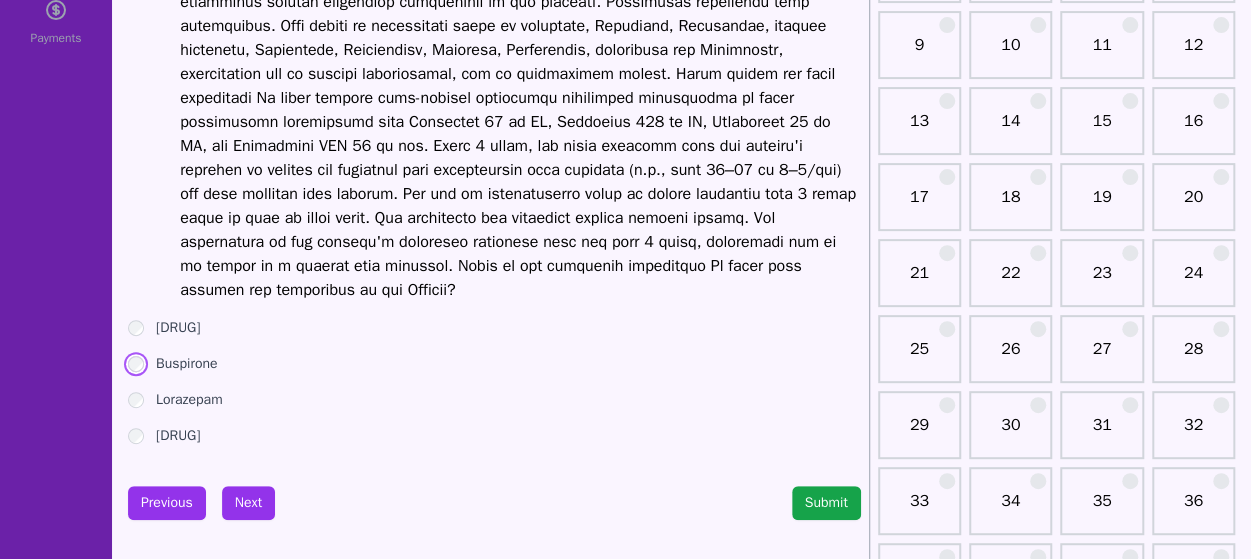 scroll, scrollTop: 277, scrollLeft: 0, axis: vertical 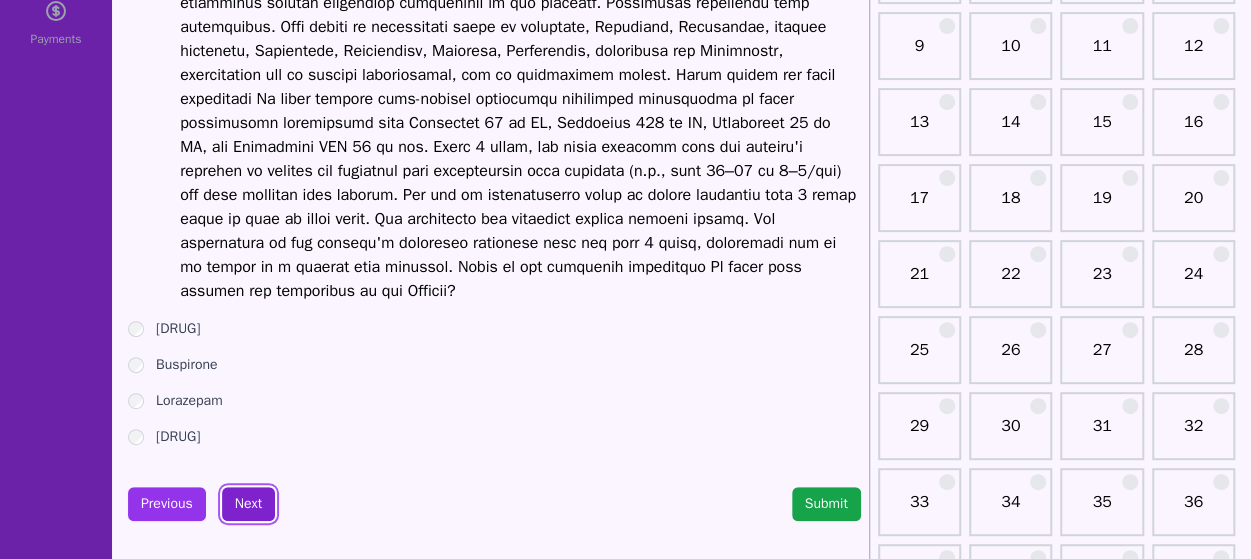 click on "Next" at bounding box center (248, 504) 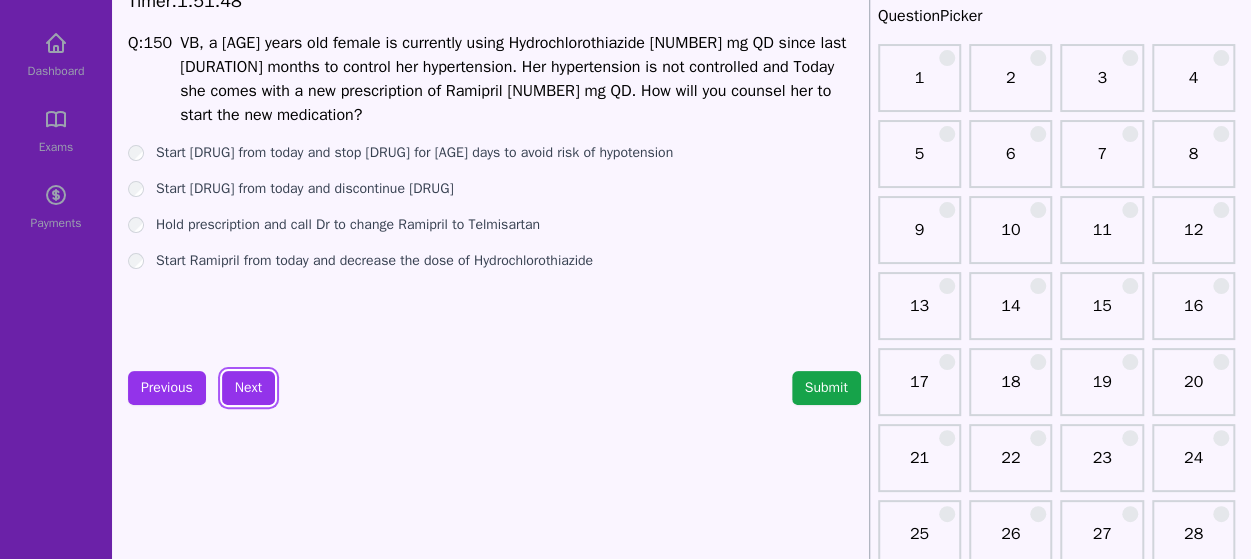 scroll, scrollTop: 79, scrollLeft: 0, axis: vertical 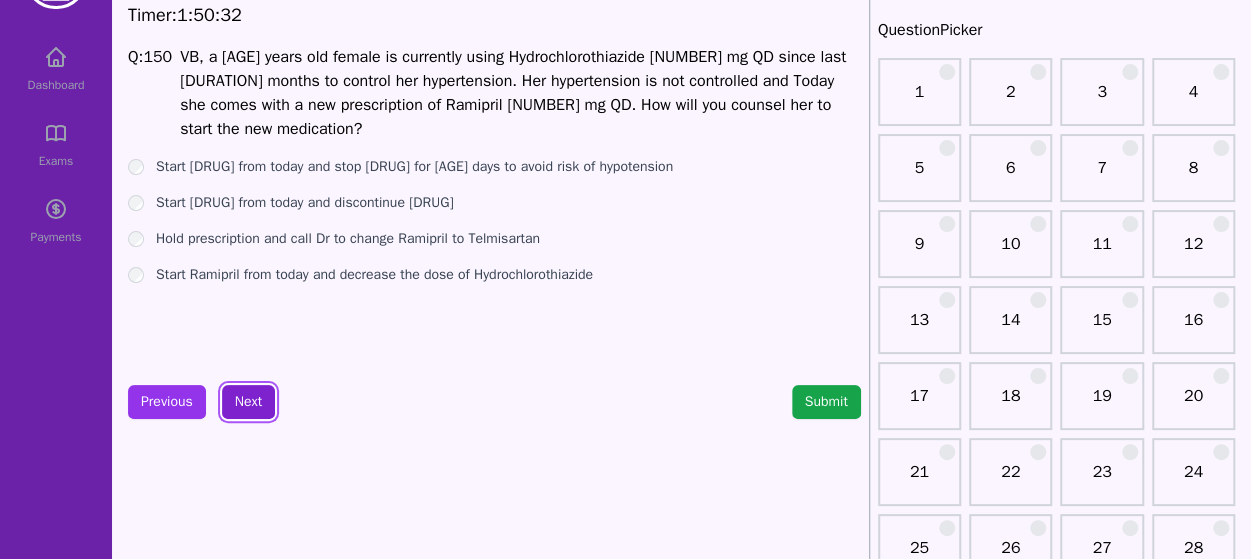 click on "Next" at bounding box center (248, 402) 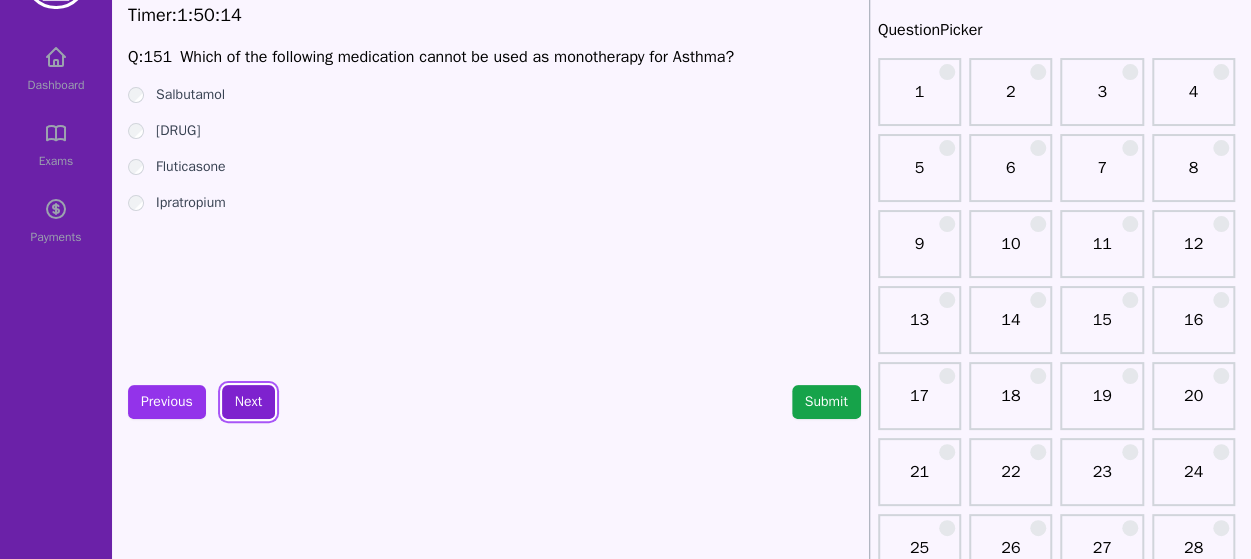 click on "Next" at bounding box center [248, 402] 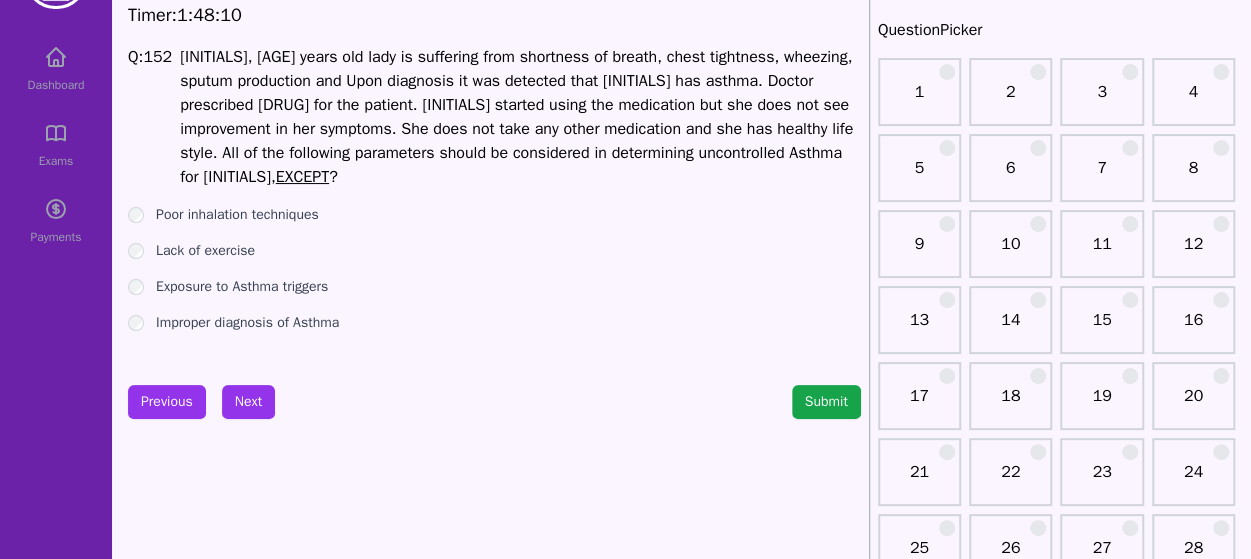 click on "Lack of exercise" at bounding box center [494, 251] 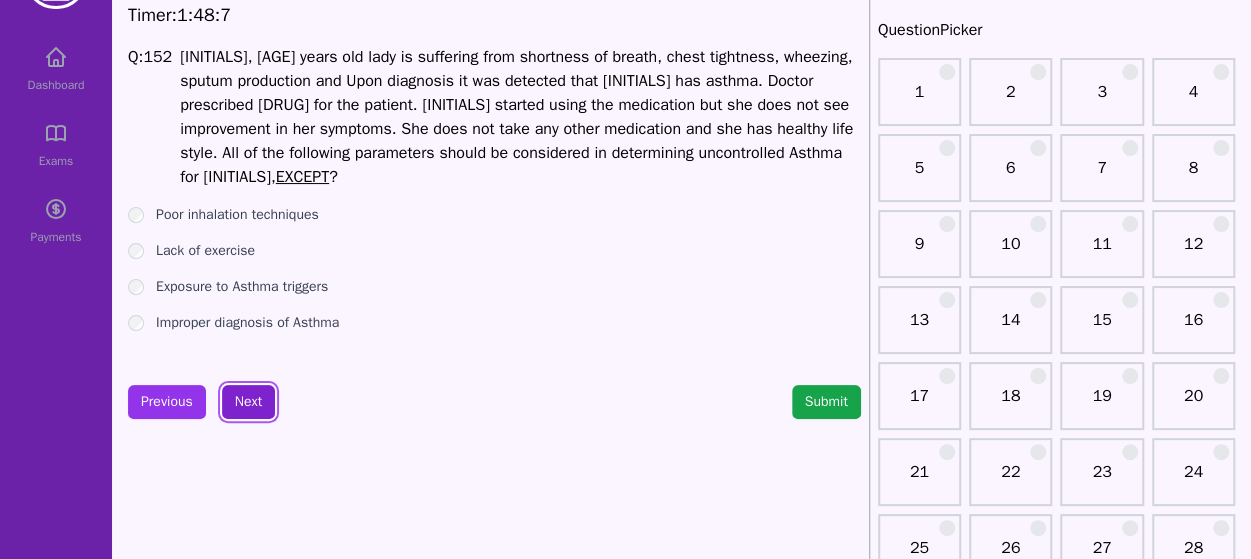 click on "Next" at bounding box center [248, 402] 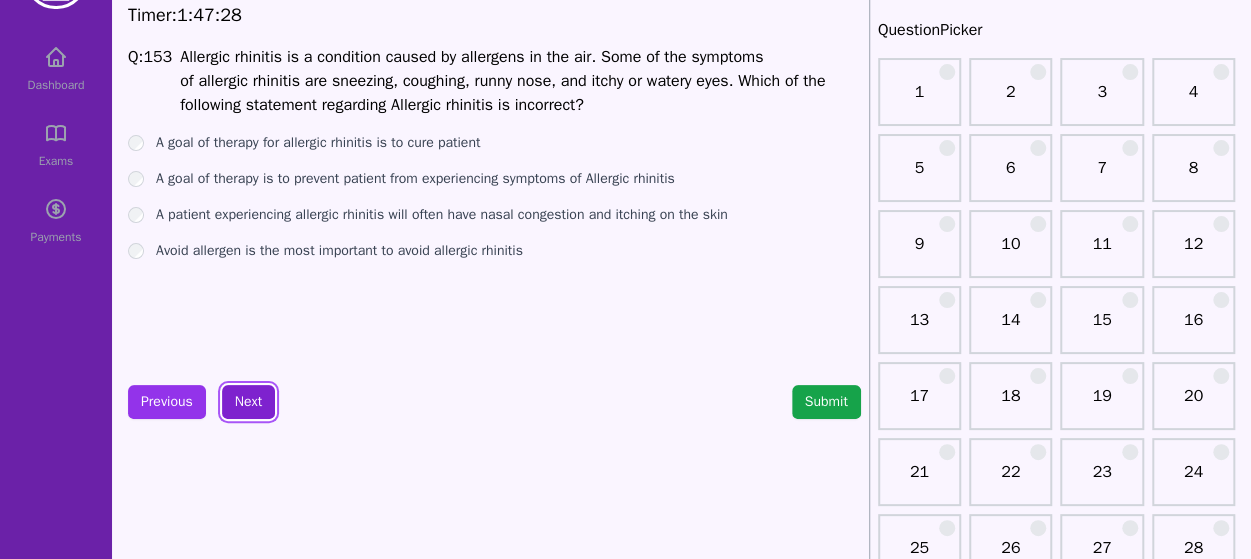 click on "Next" at bounding box center [248, 402] 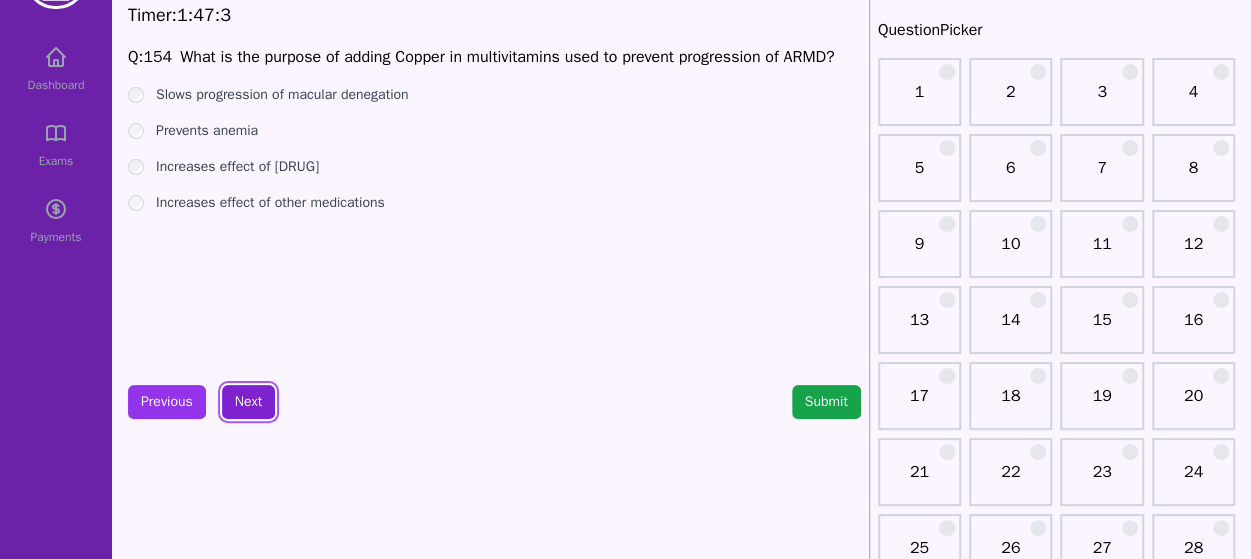 click on "Next" at bounding box center [248, 402] 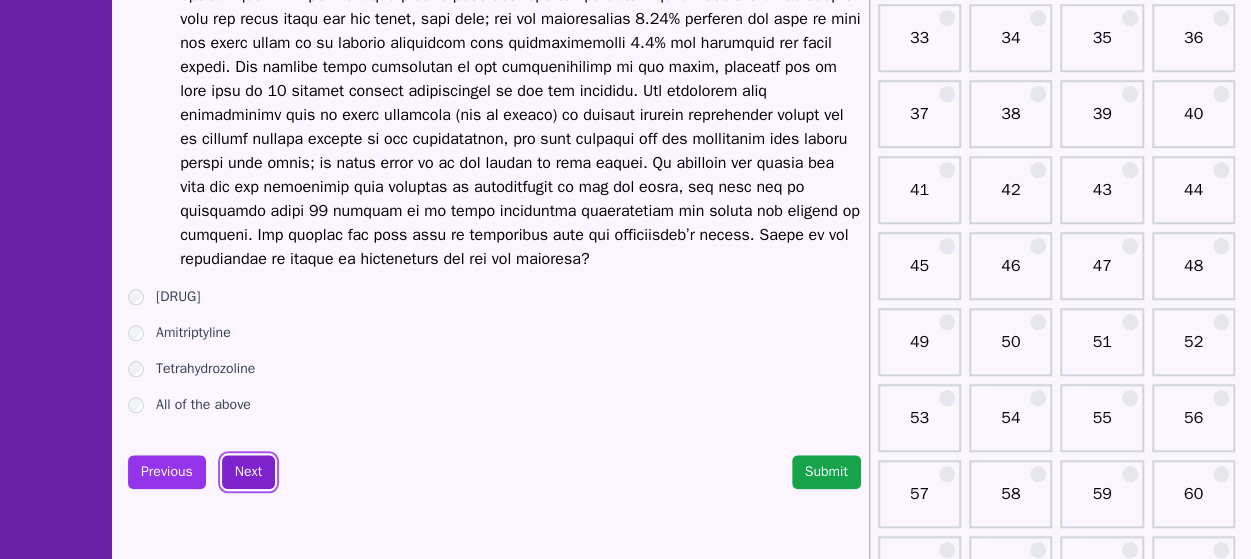 scroll, scrollTop: 748, scrollLeft: 0, axis: vertical 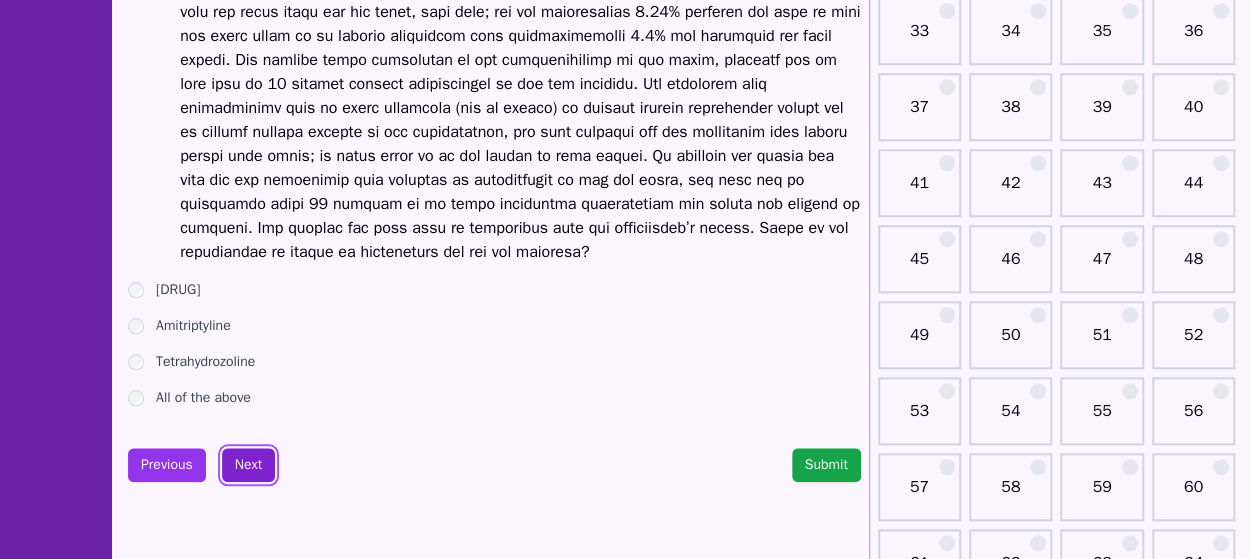 click on "Next" at bounding box center (248, 465) 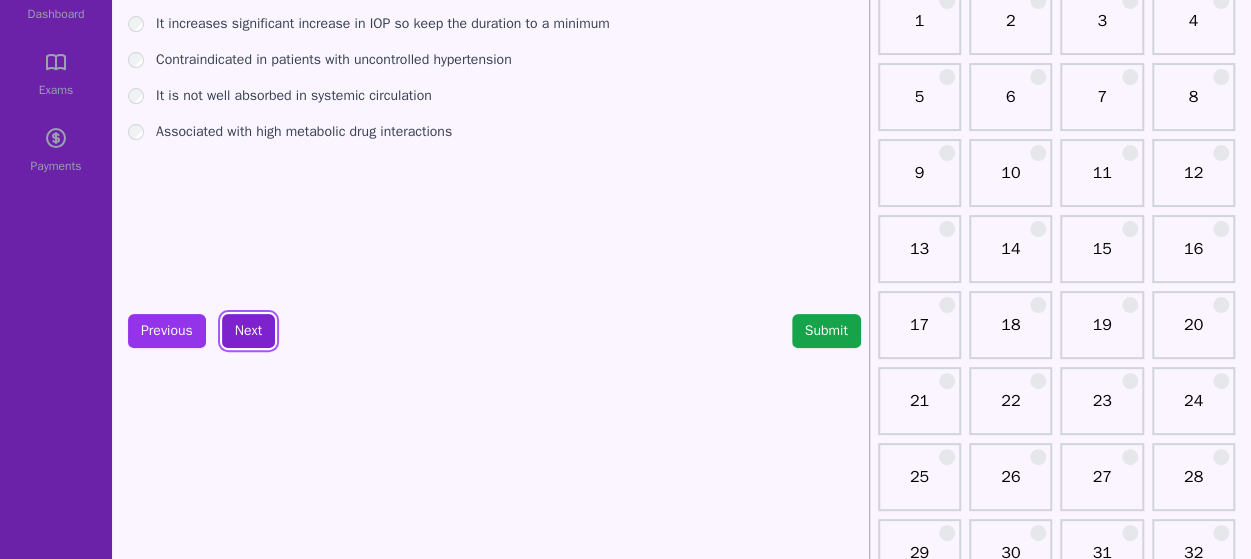 scroll, scrollTop: 0, scrollLeft: 0, axis: both 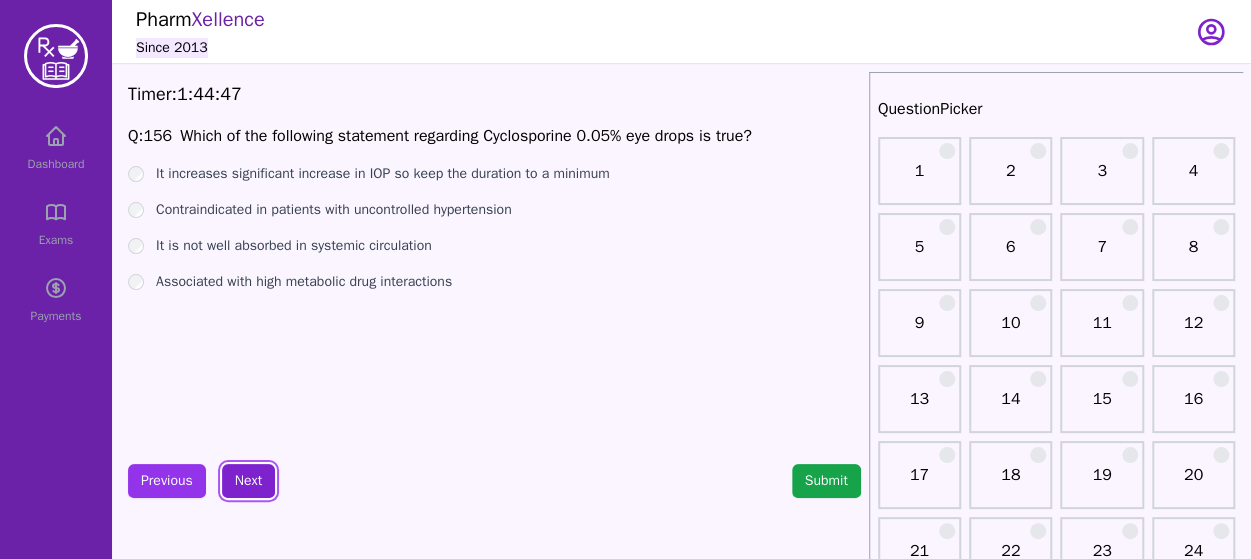 click on "Next" at bounding box center (248, 481) 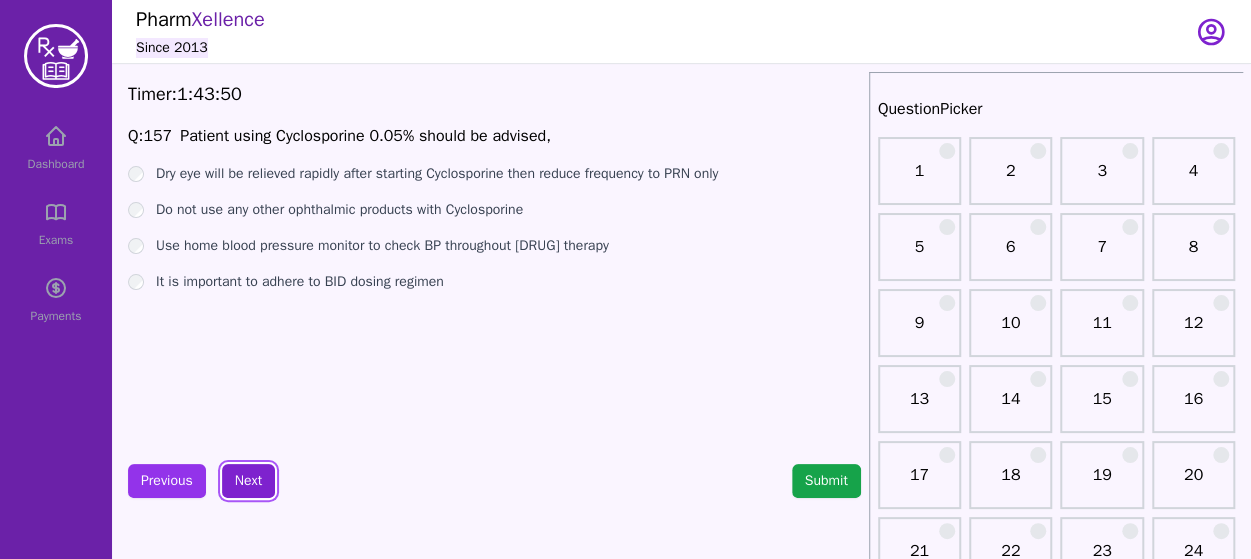 click on "Next" at bounding box center [248, 481] 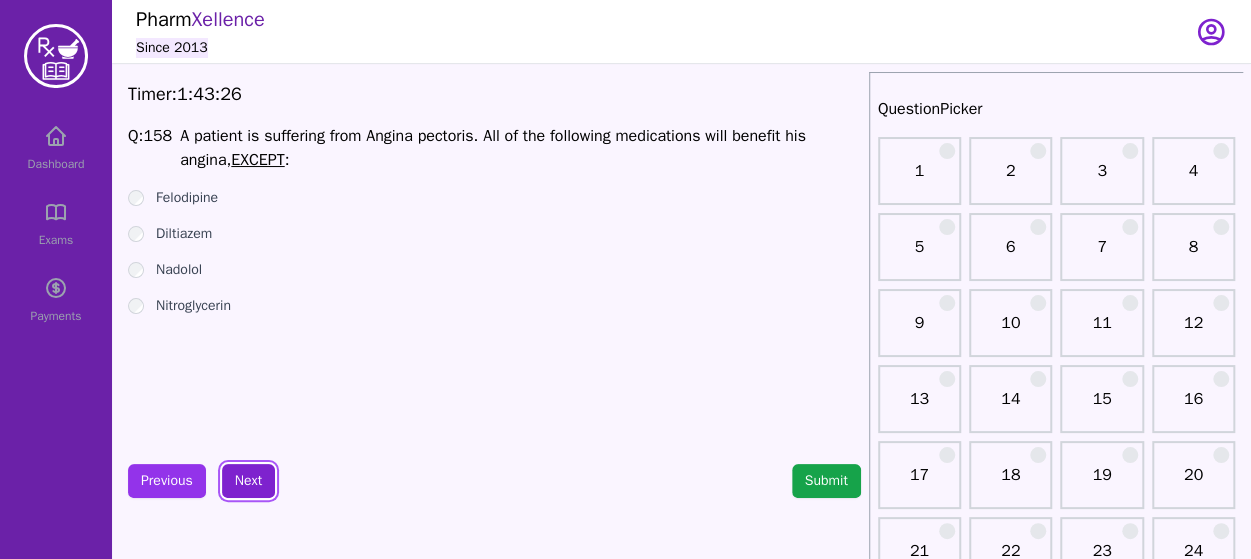click on "Next" at bounding box center [248, 481] 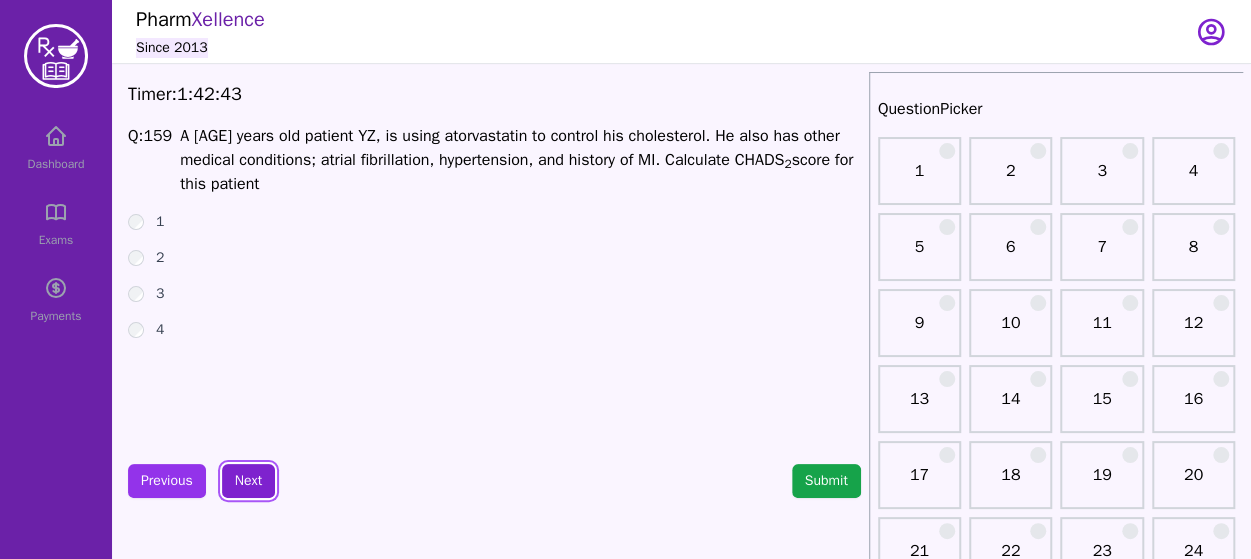 click on "Next" at bounding box center (248, 481) 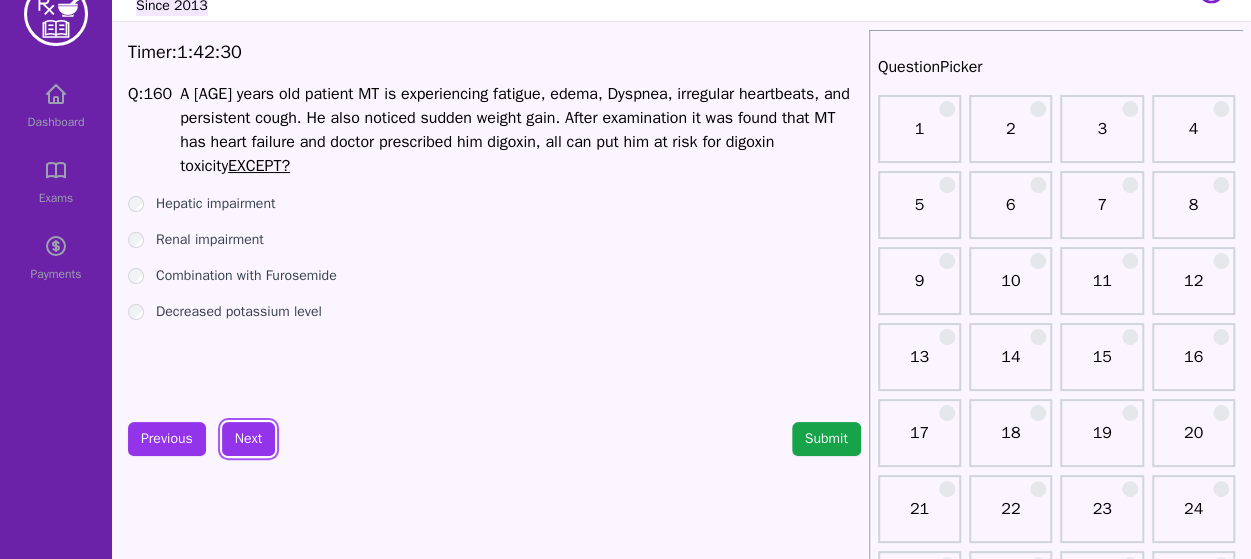 scroll, scrollTop: 44, scrollLeft: 0, axis: vertical 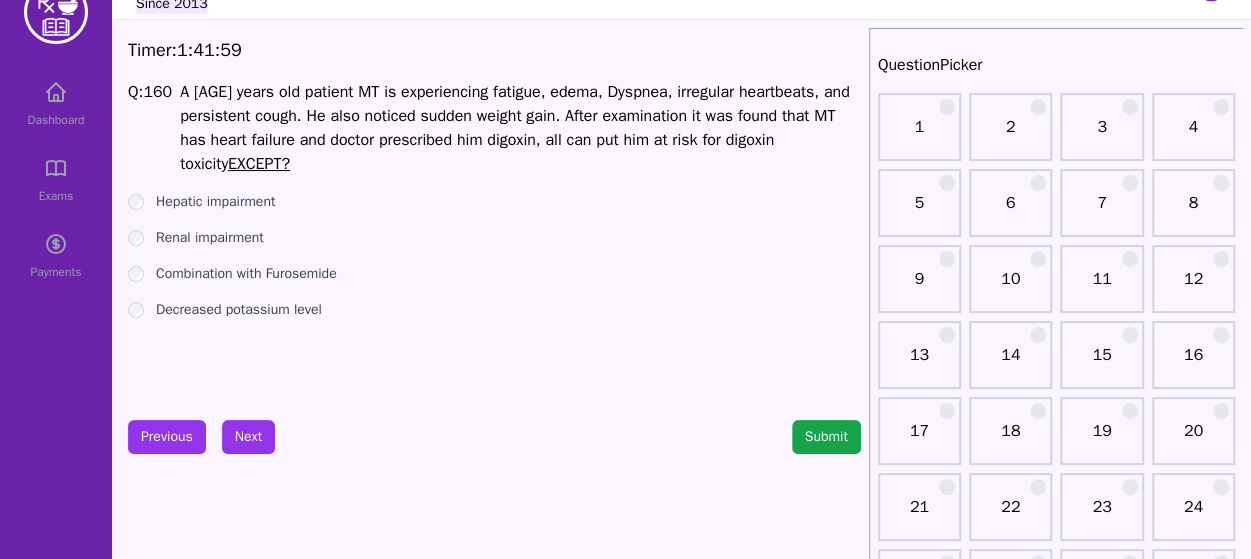 click on "Hepatic impairment" at bounding box center (494, 202) 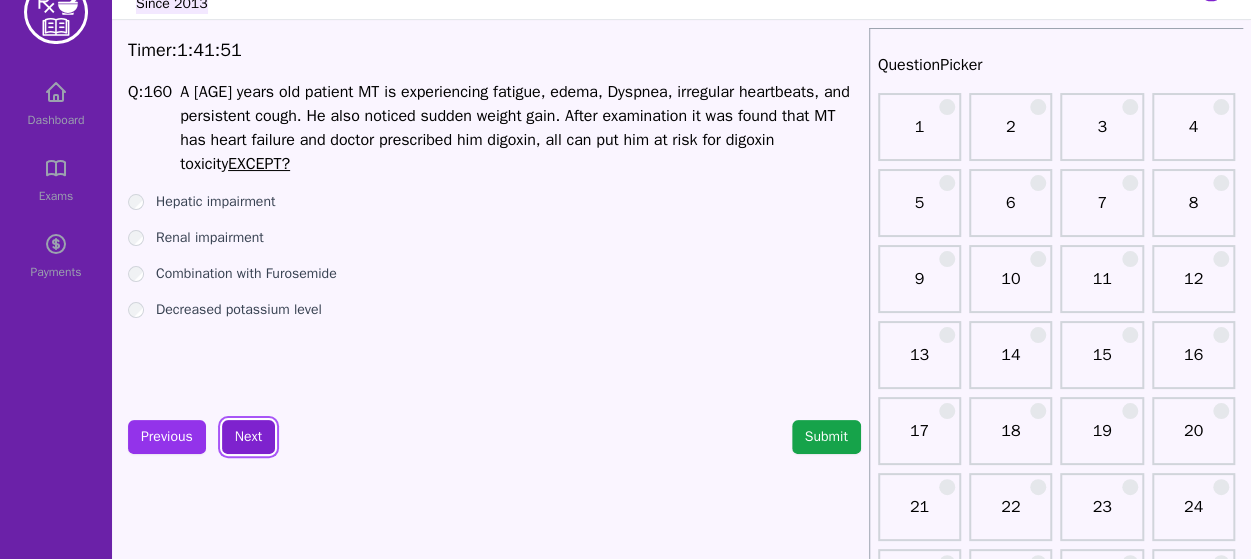 click on "Next" at bounding box center (248, 437) 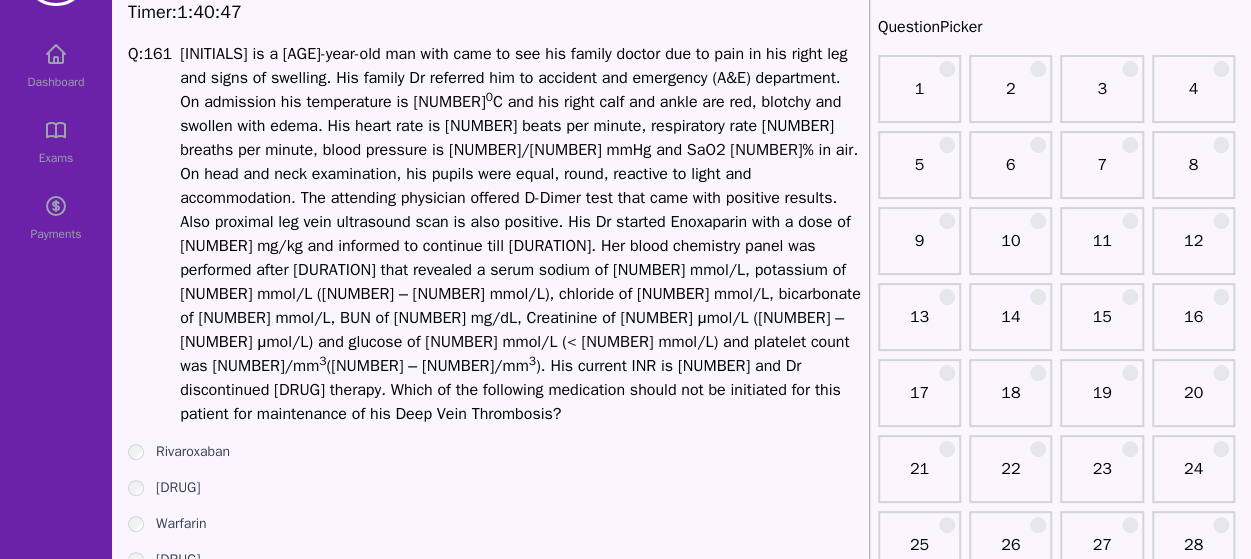 scroll, scrollTop: 77, scrollLeft: 0, axis: vertical 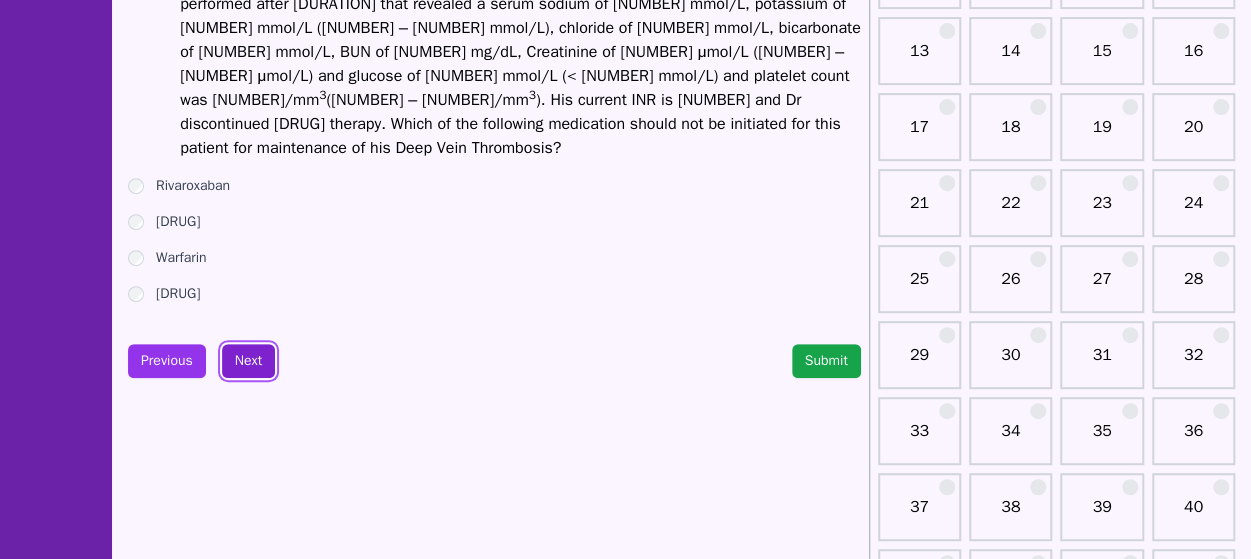 click on "Next" at bounding box center (248, 361) 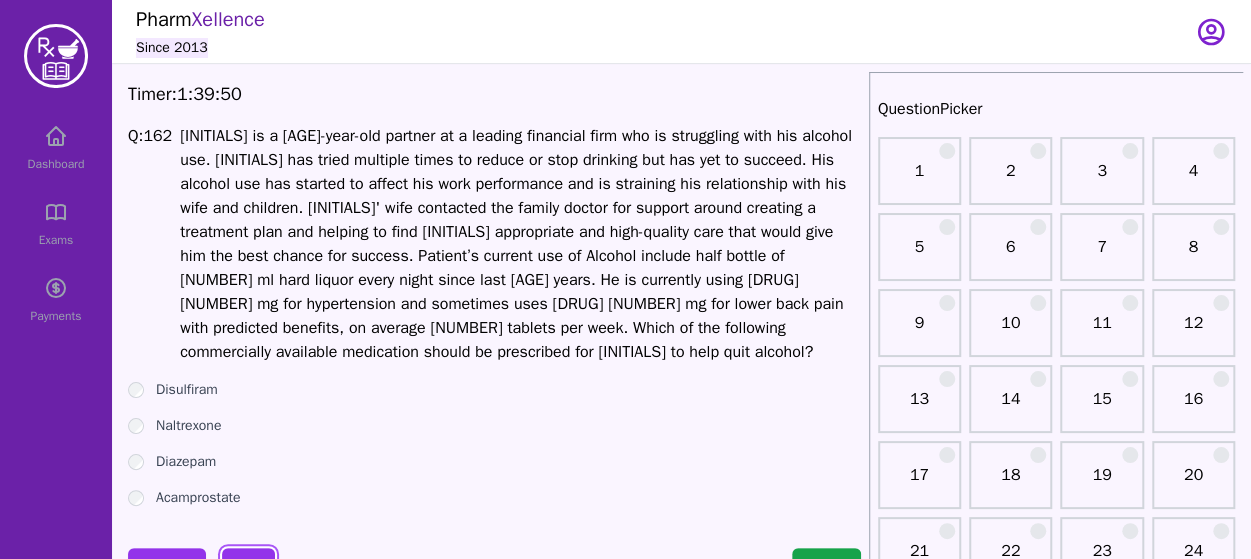 scroll, scrollTop: 16, scrollLeft: 0, axis: vertical 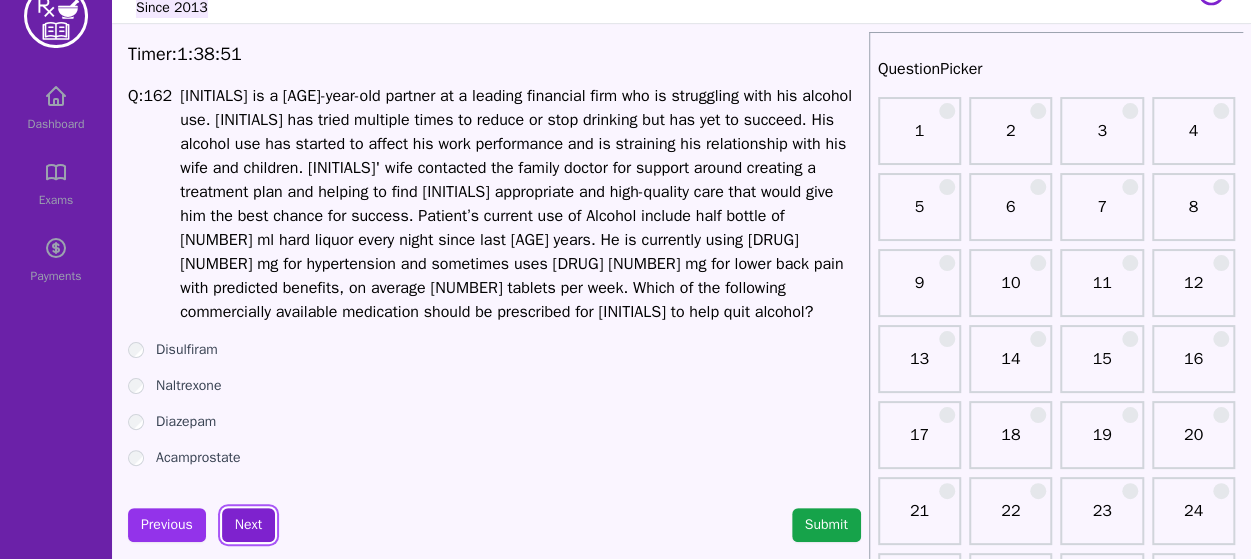 click on "Next" at bounding box center [248, 525] 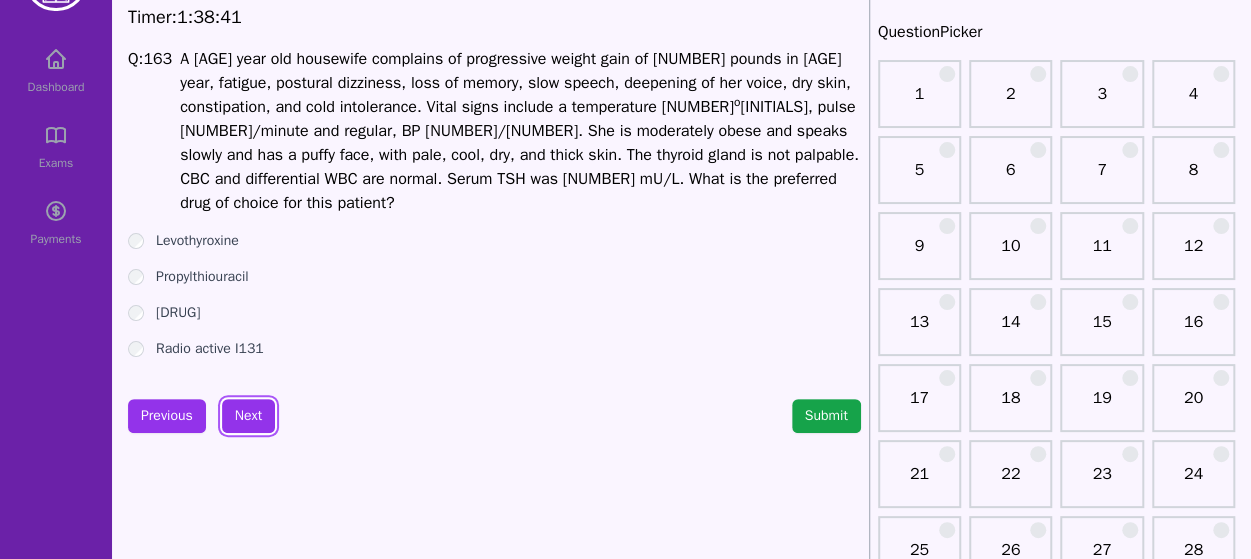 scroll, scrollTop: 78, scrollLeft: 0, axis: vertical 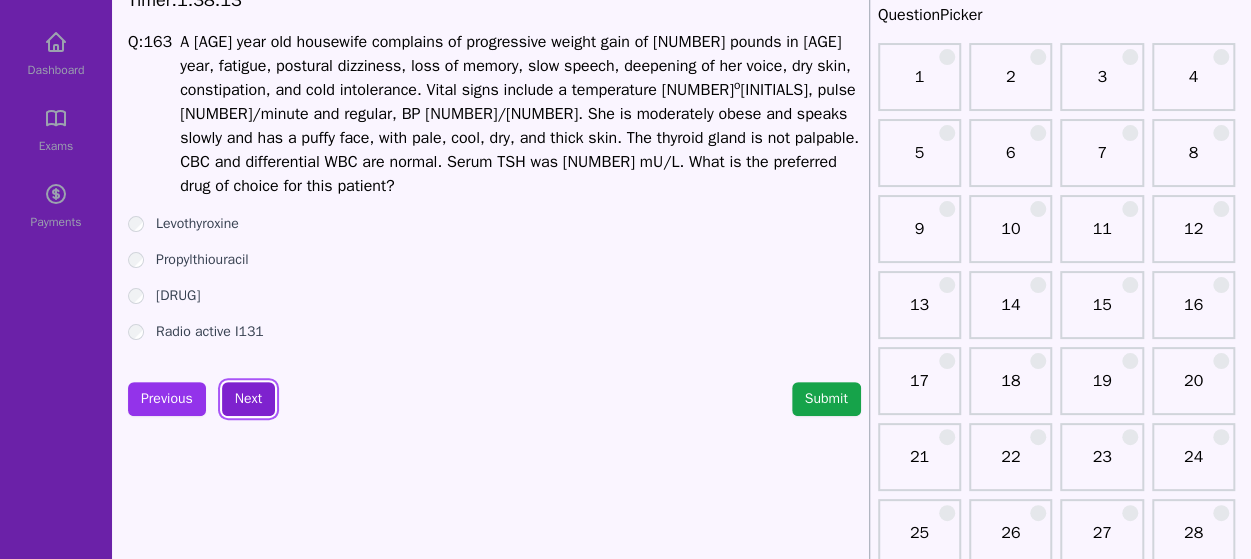 click on "Next" at bounding box center [248, 399] 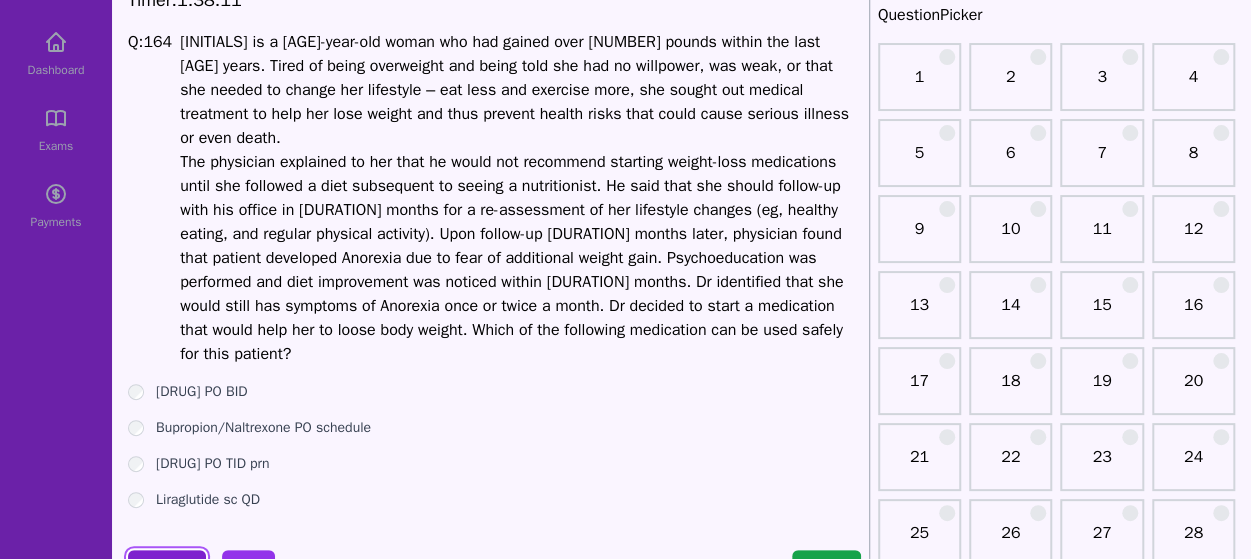 click on "Previous" at bounding box center [167, 567] 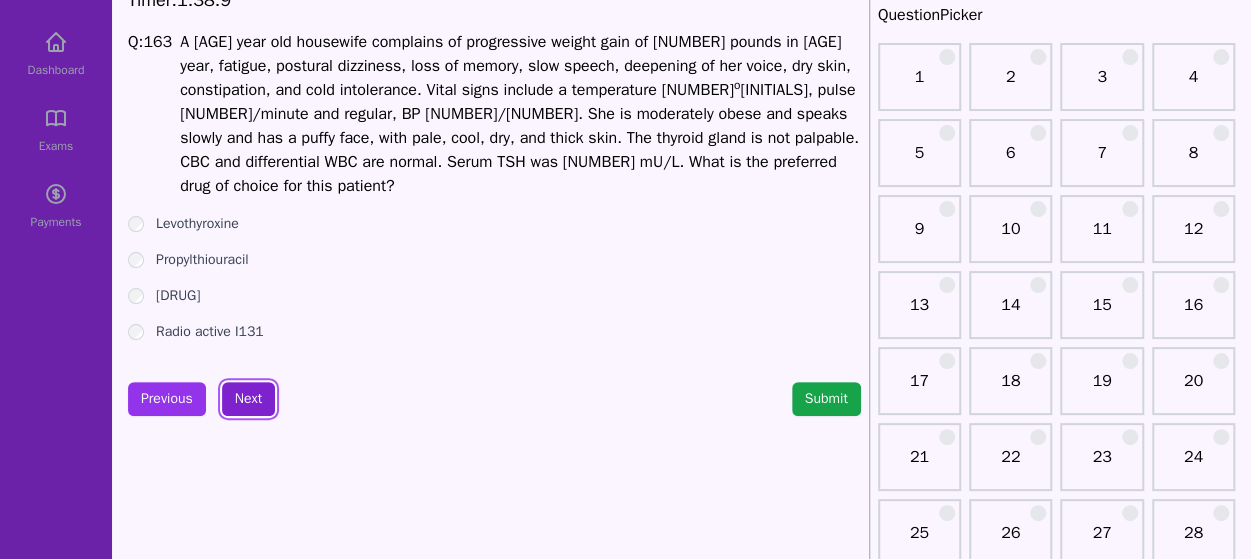 click on "Next" at bounding box center (248, 399) 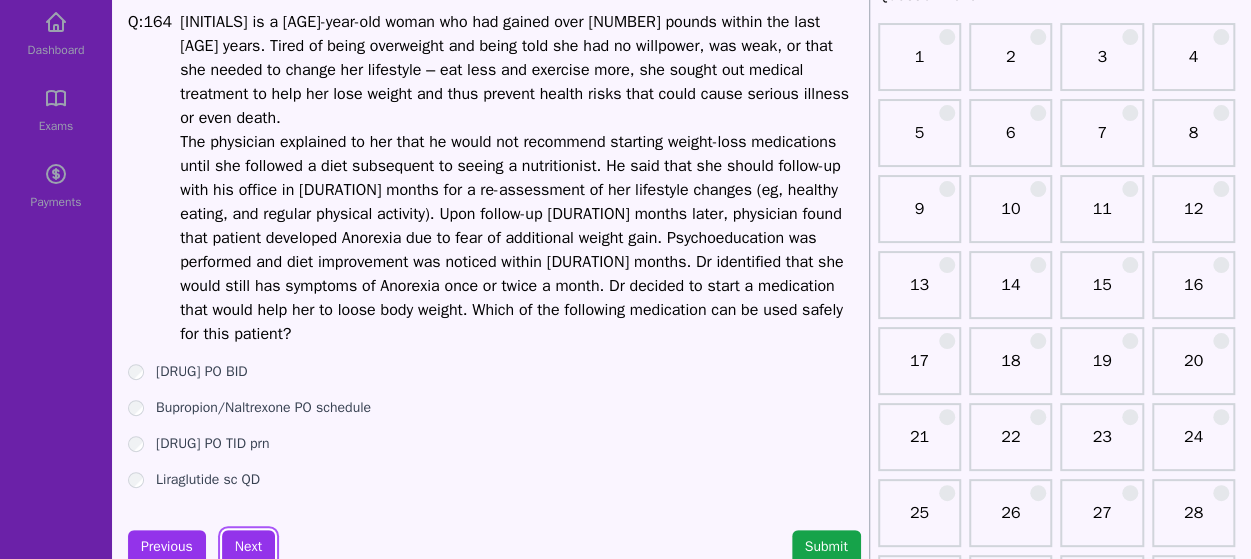 scroll, scrollTop: 115, scrollLeft: 0, axis: vertical 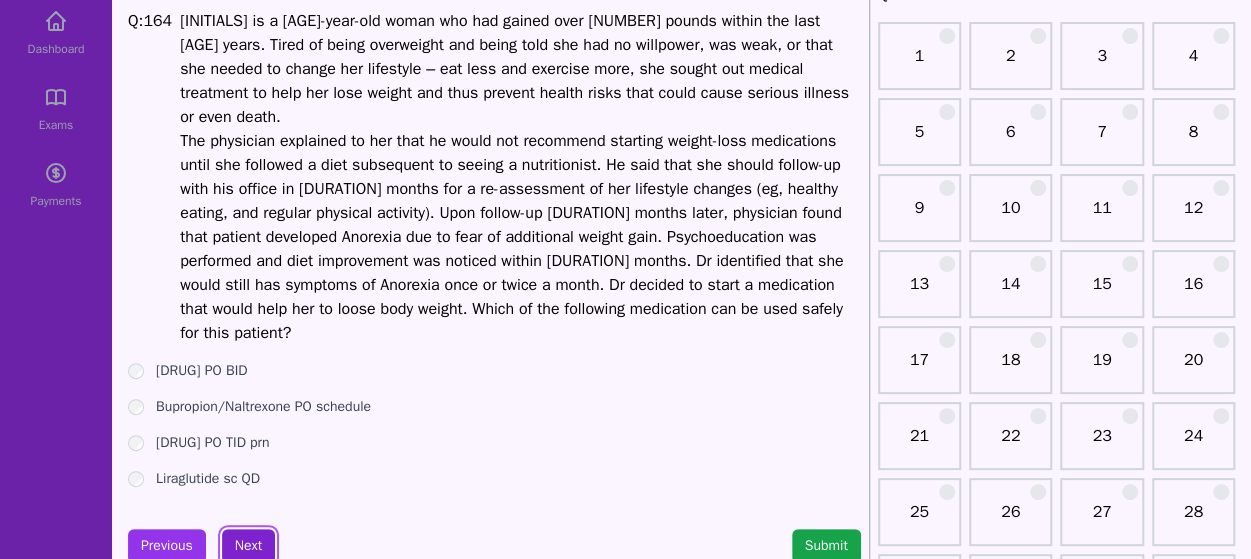 click on "Next" at bounding box center (248, 546) 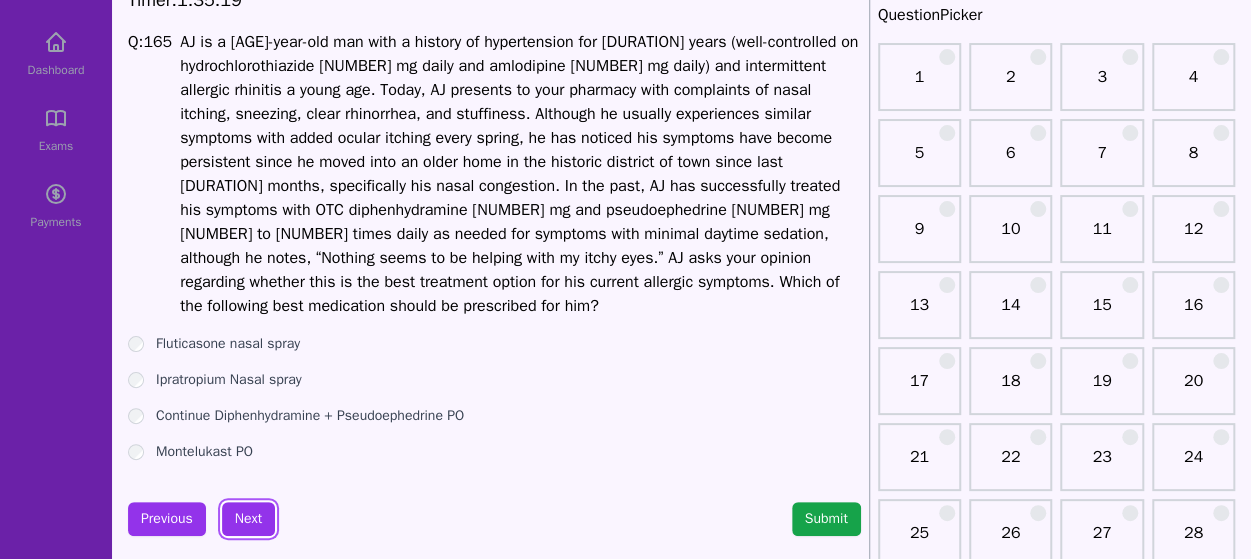 scroll, scrollTop: 93, scrollLeft: 0, axis: vertical 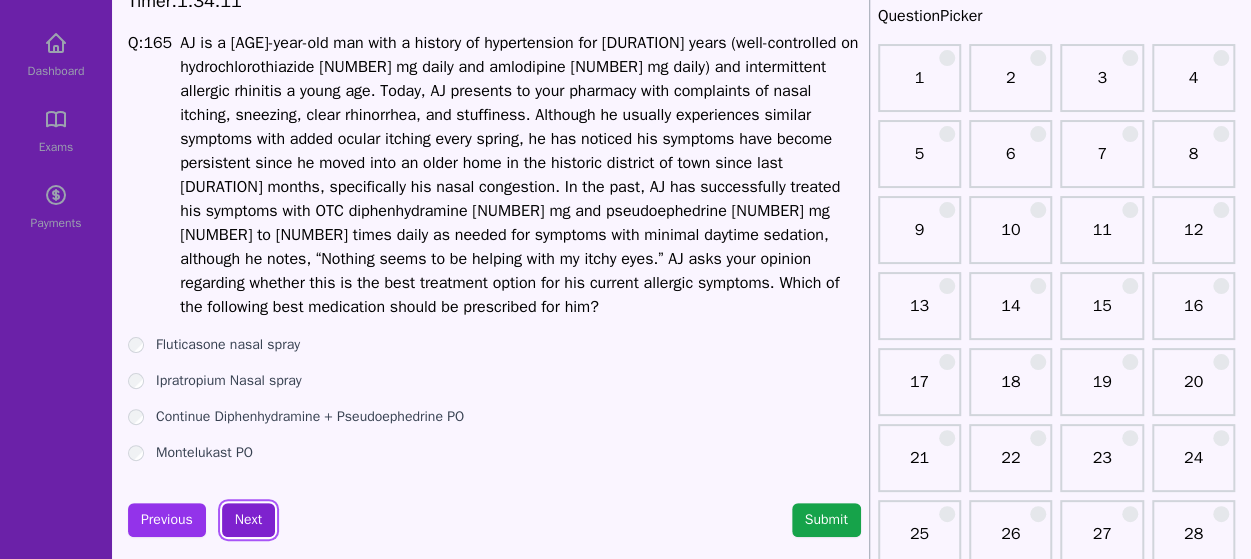 click on "Next" at bounding box center [248, 520] 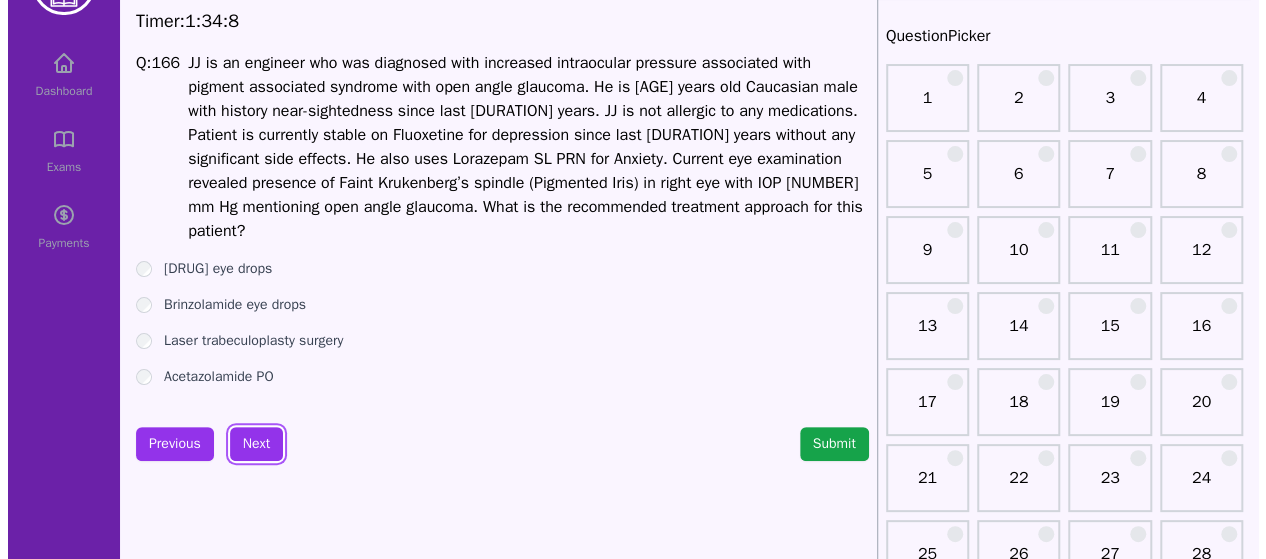 scroll, scrollTop: 71, scrollLeft: 0, axis: vertical 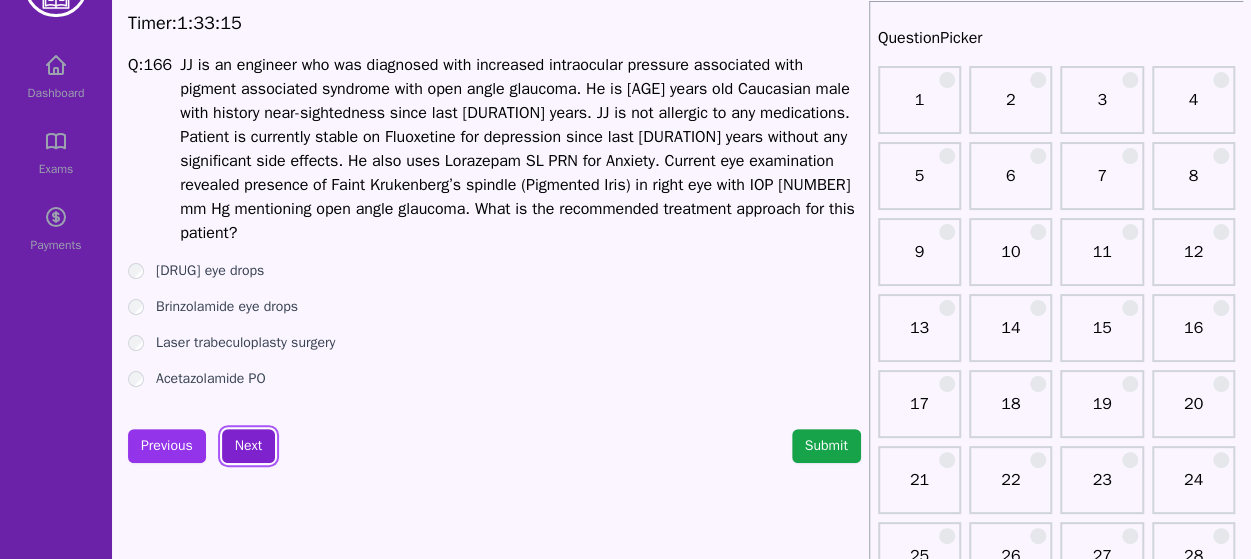 click on "Next" at bounding box center [248, 446] 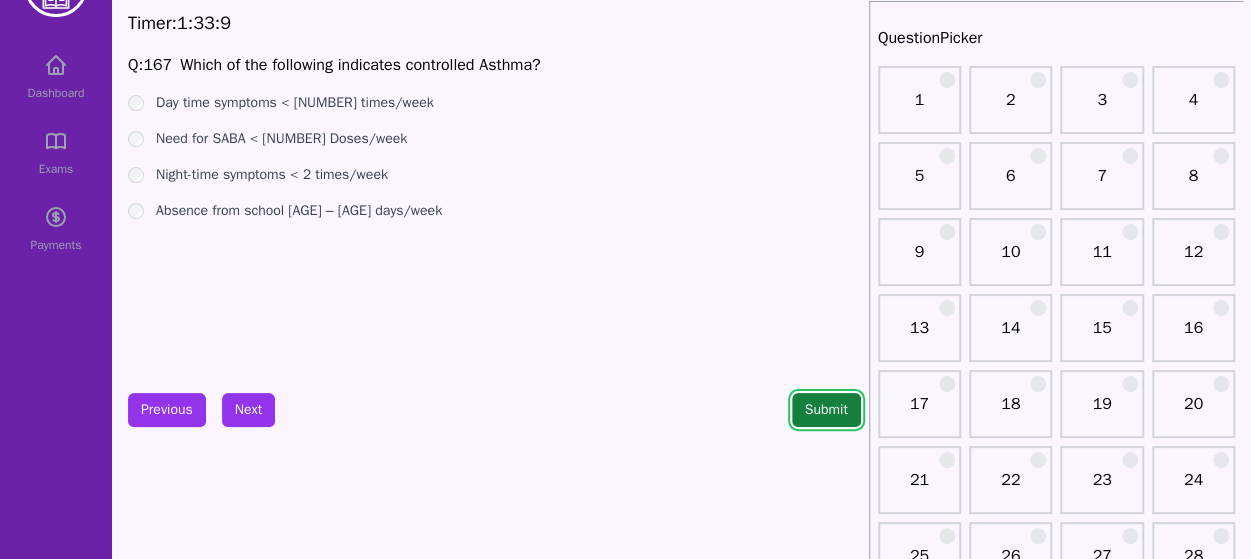 click on "Submit" at bounding box center [826, 410] 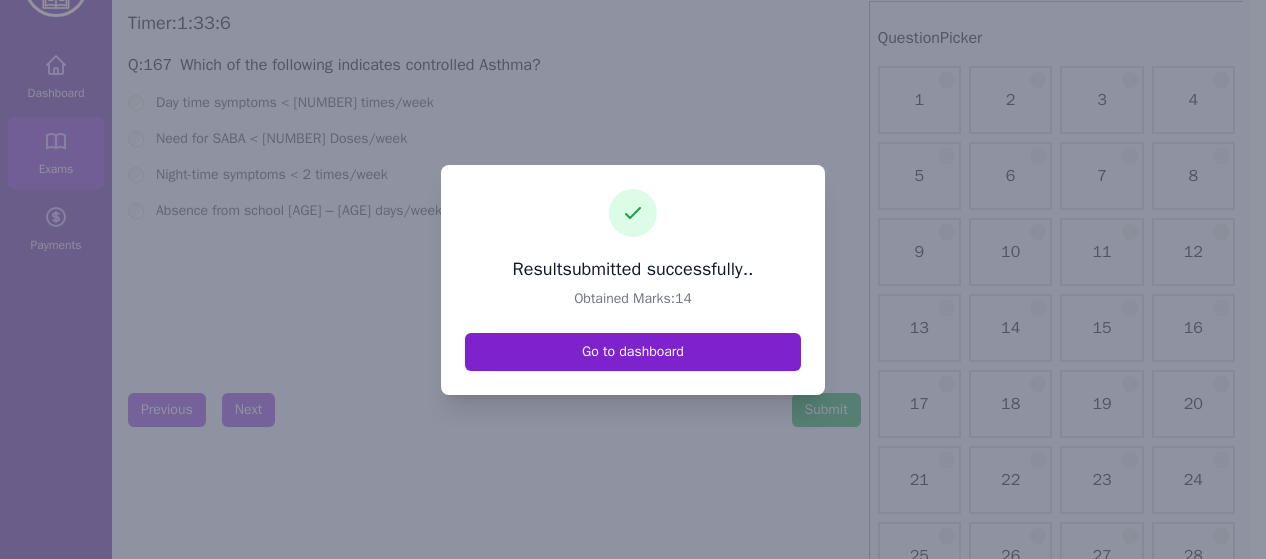 click on "Go to dashboard" at bounding box center (633, 352) 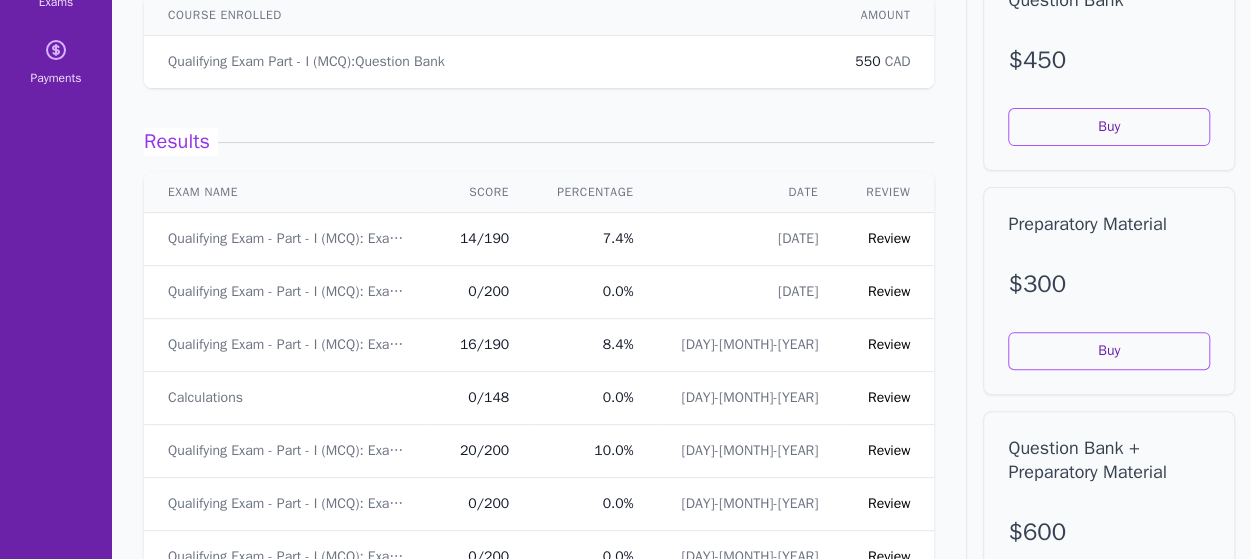 scroll, scrollTop: 237, scrollLeft: 0, axis: vertical 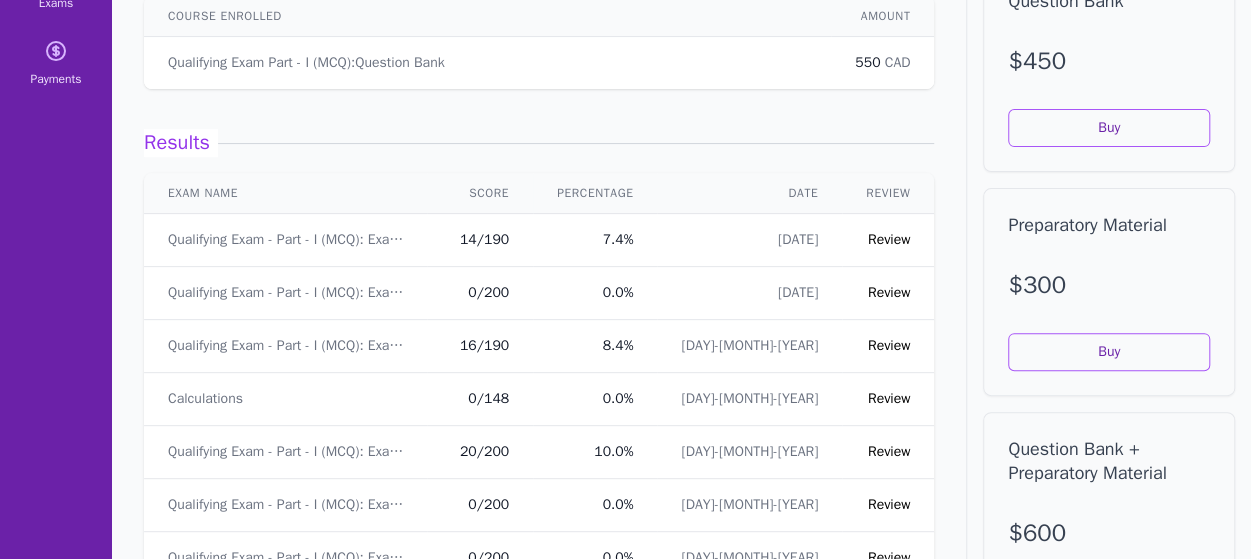 click on "Review" at bounding box center (889, 239) 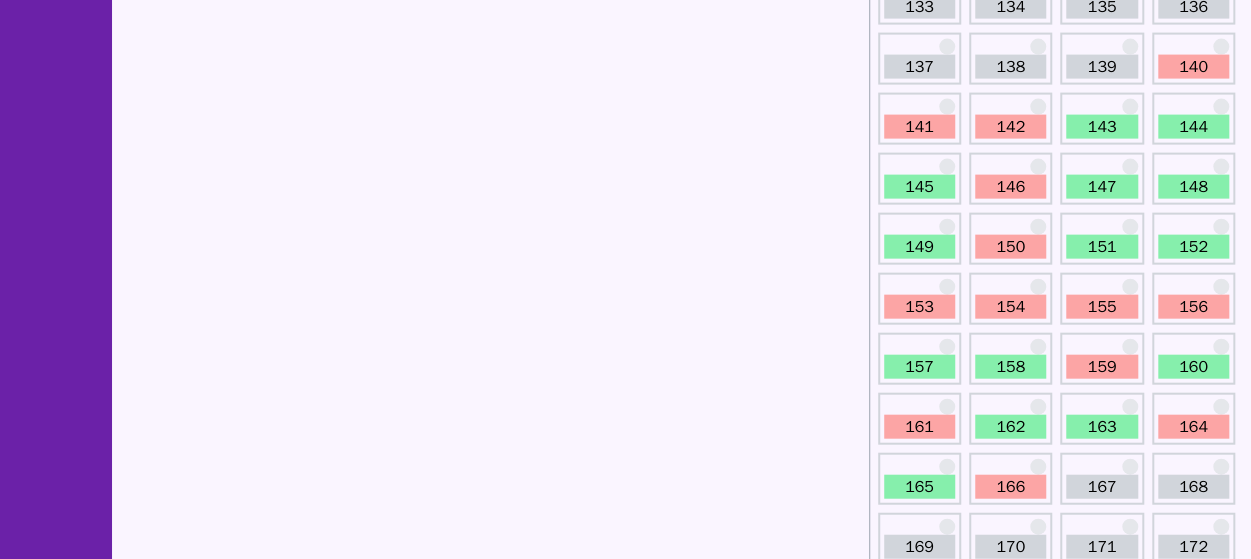 scroll, scrollTop: 2131, scrollLeft: 0, axis: vertical 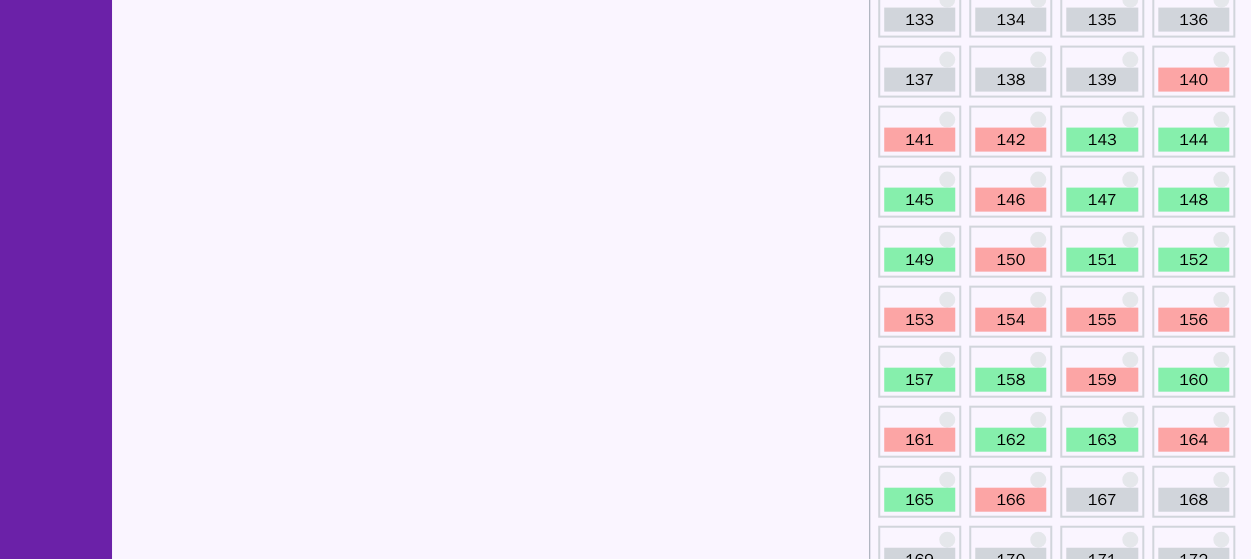 click on "140" at bounding box center [1193, 80] 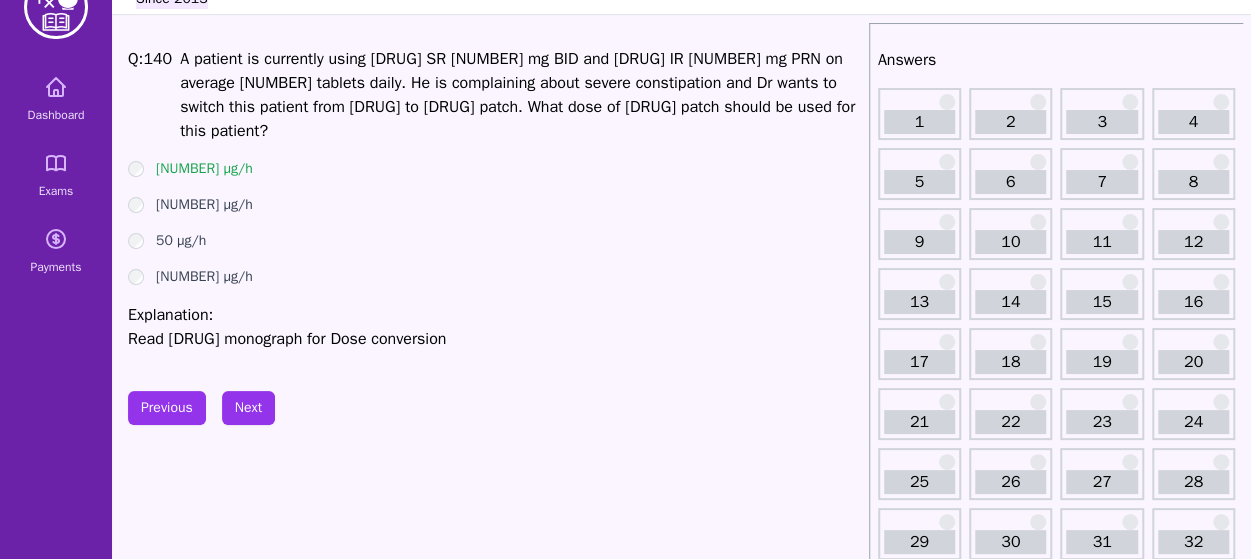 scroll, scrollTop: 47, scrollLeft: 0, axis: vertical 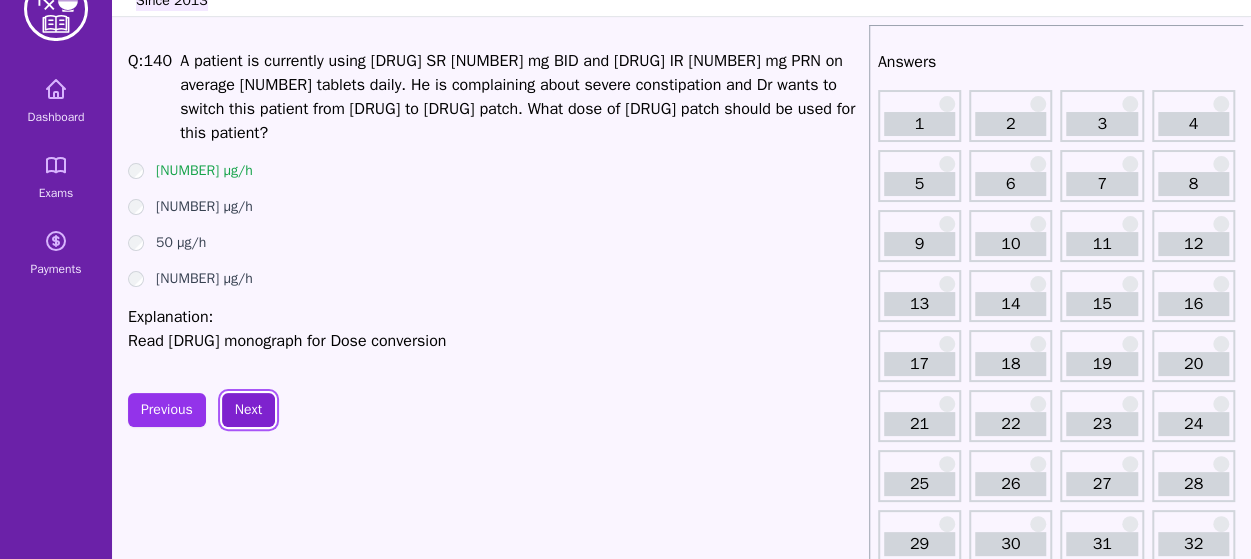 click on "Next" at bounding box center (248, 410) 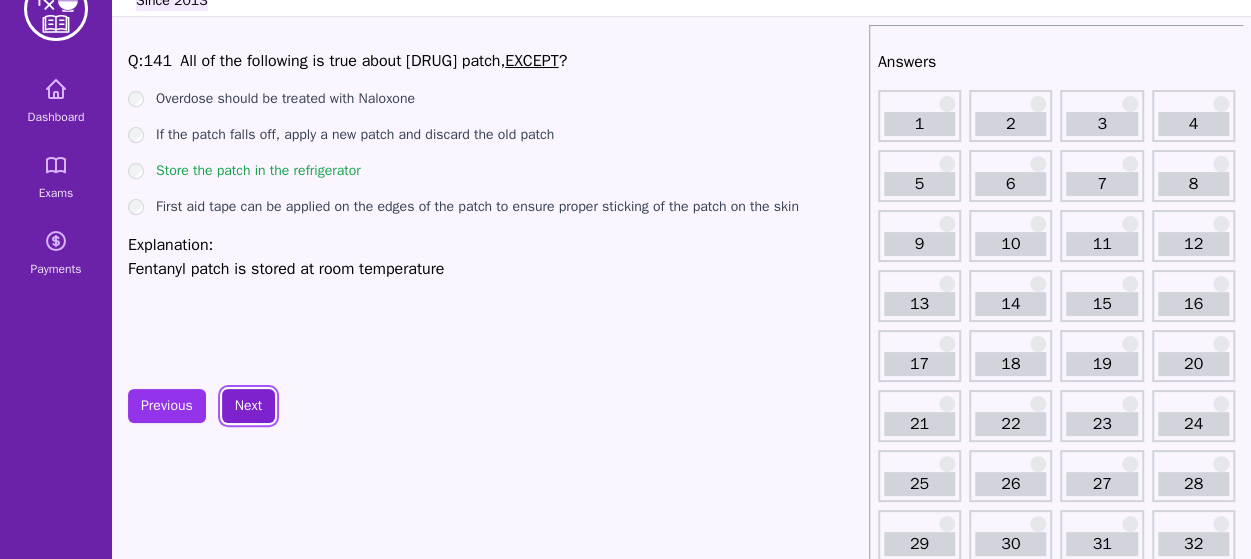 click on "Next" at bounding box center [248, 406] 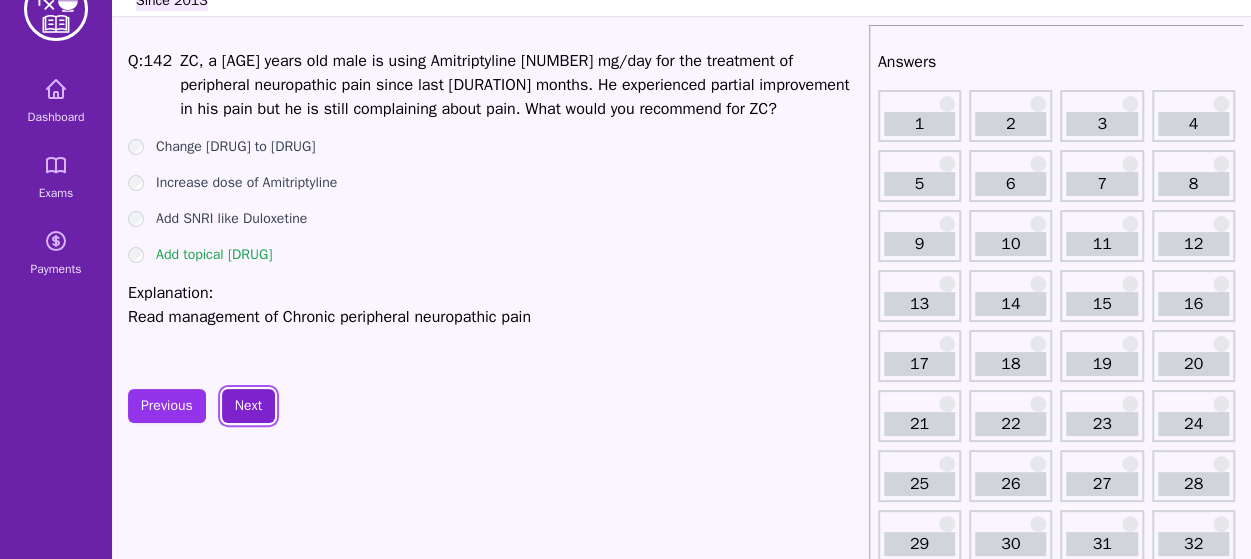 click on "Next" at bounding box center (248, 406) 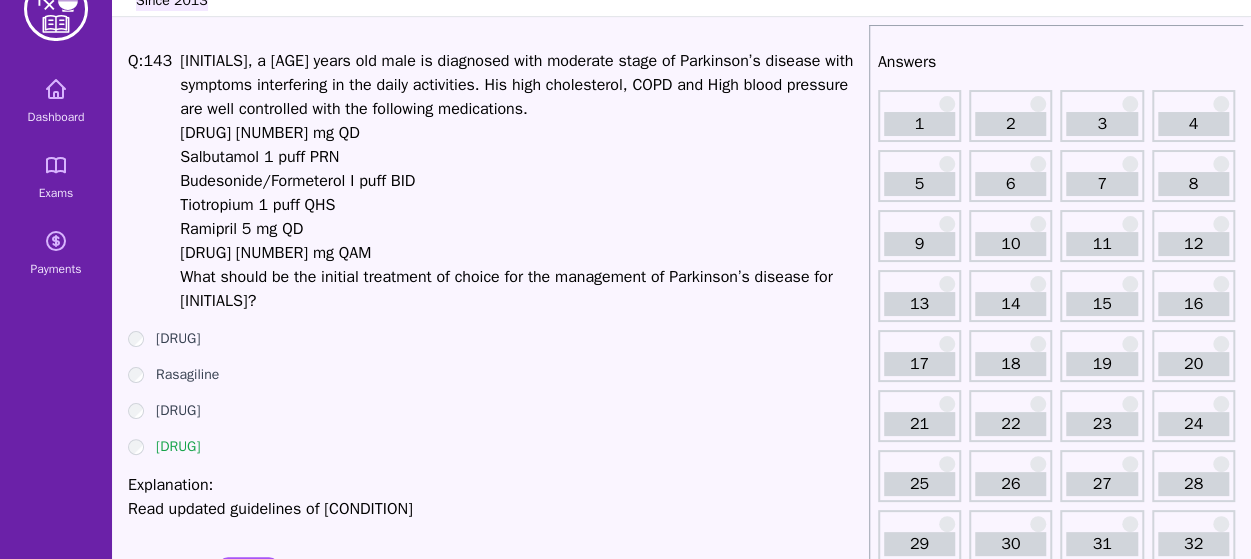 scroll, scrollTop: 243, scrollLeft: 0, axis: vertical 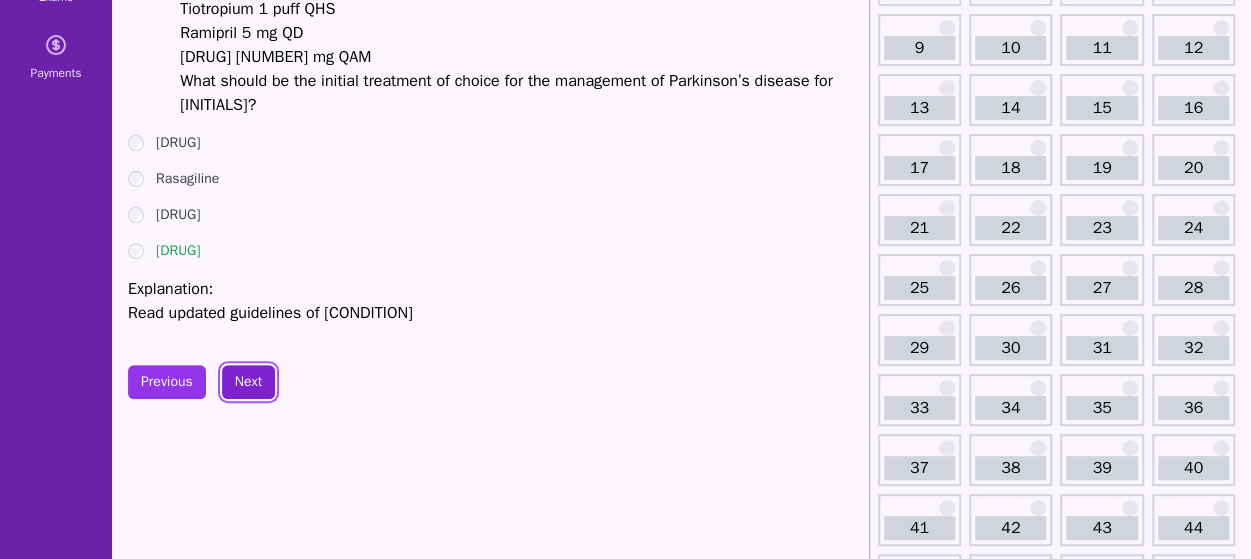 click on "Next" at bounding box center [248, 382] 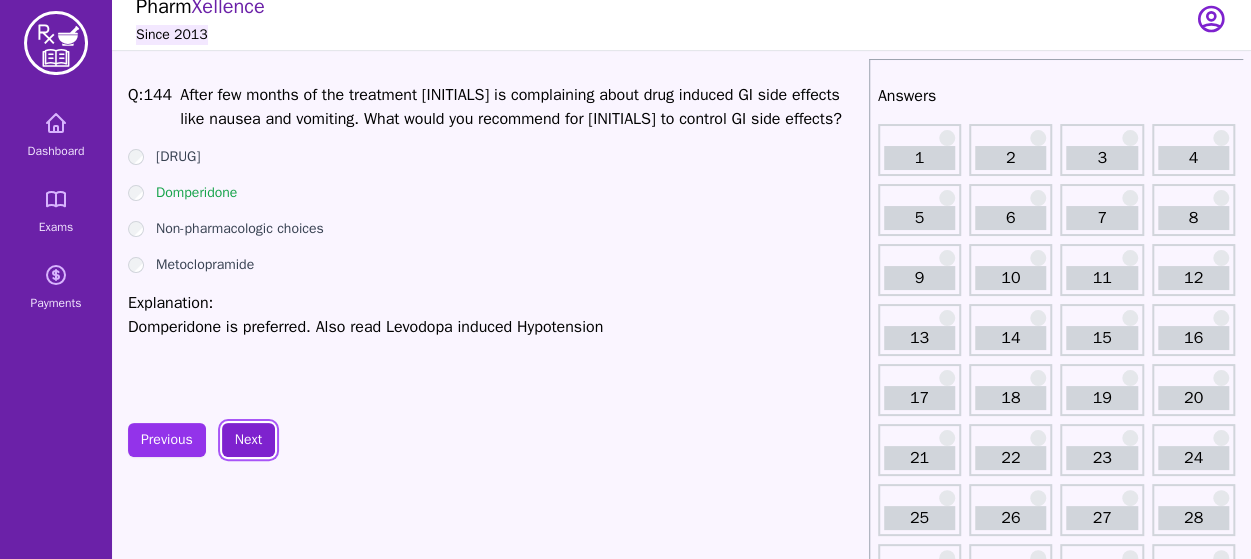 scroll, scrollTop: 4, scrollLeft: 0, axis: vertical 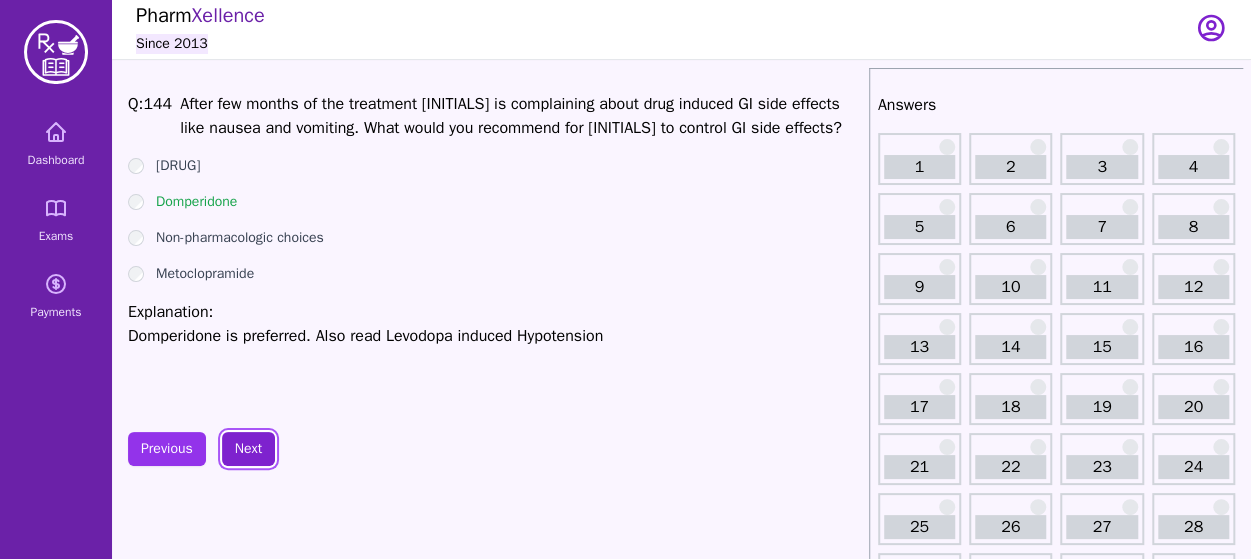 click on "Next" at bounding box center [248, 449] 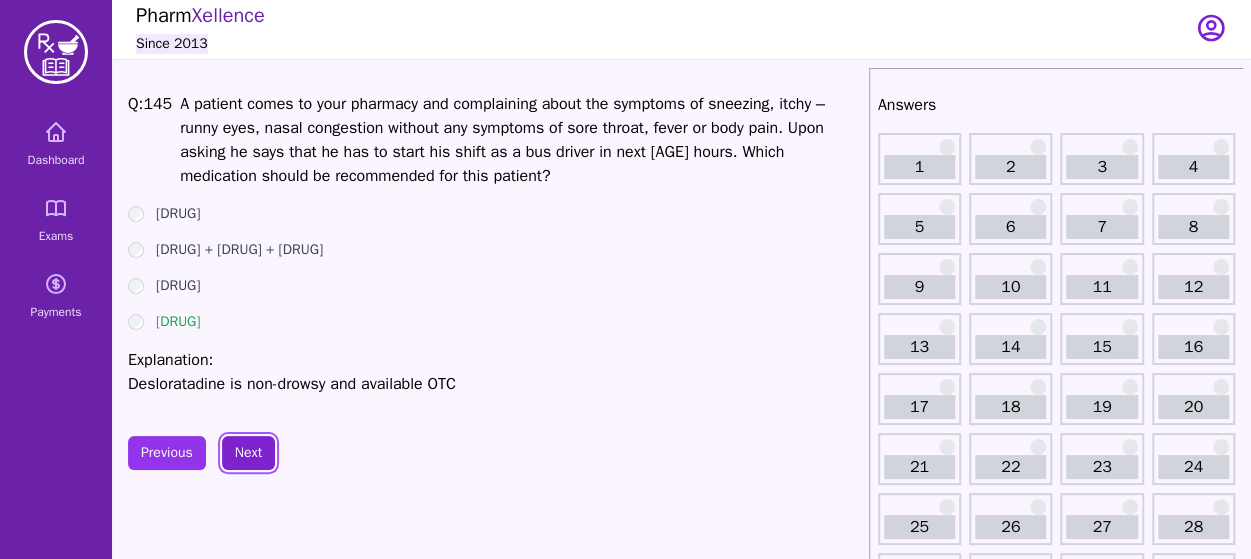 click on "Next" at bounding box center (248, 453) 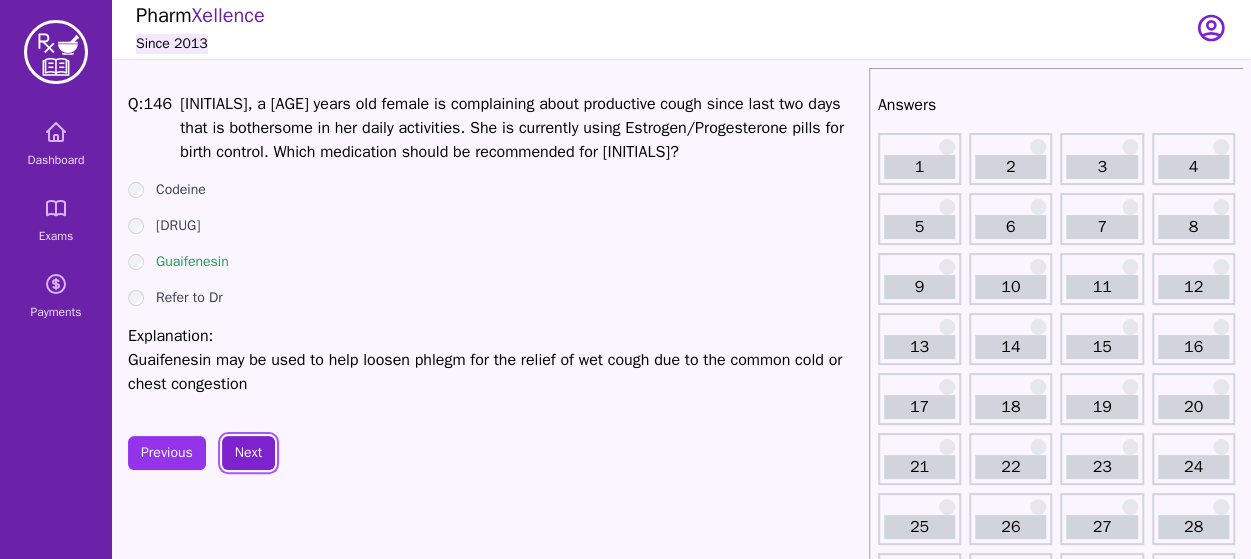 click on "Next" at bounding box center [248, 453] 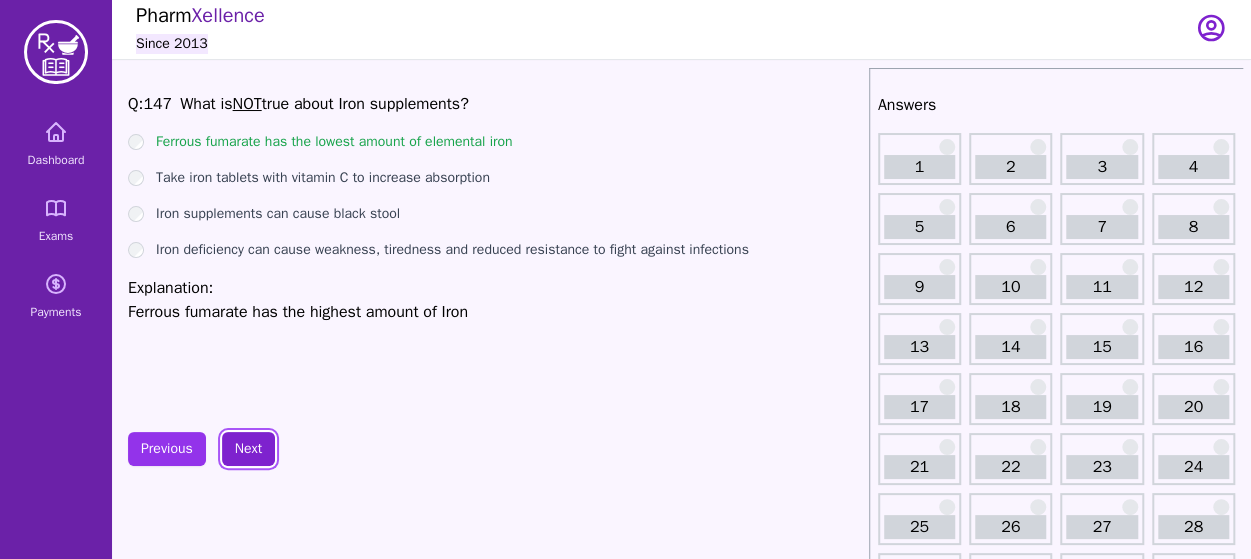 click on "Next" at bounding box center (248, 449) 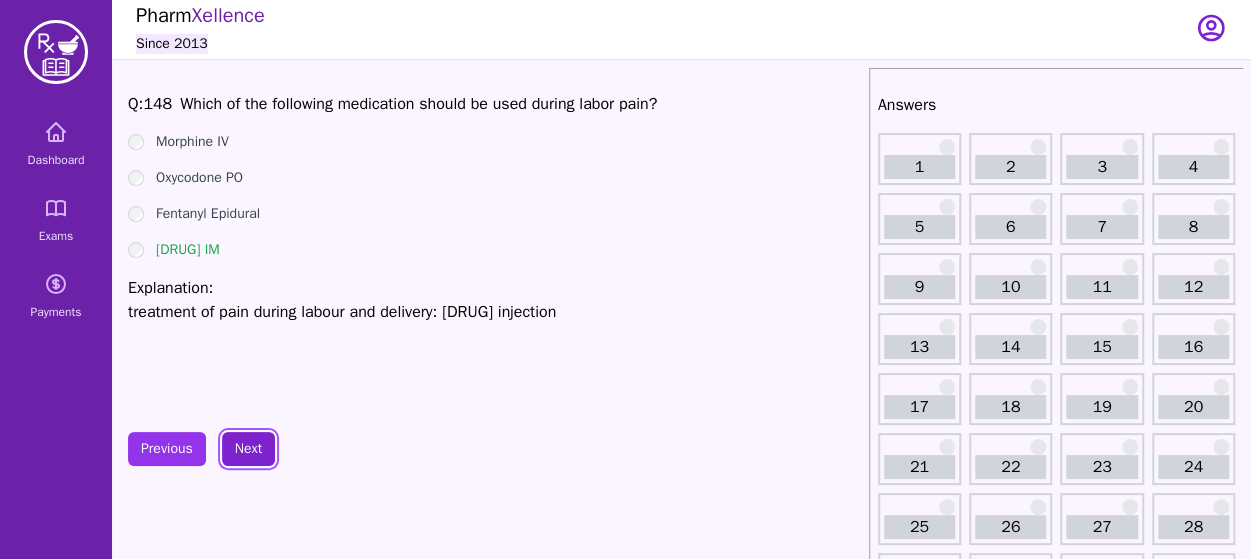 click on "Next" at bounding box center (248, 449) 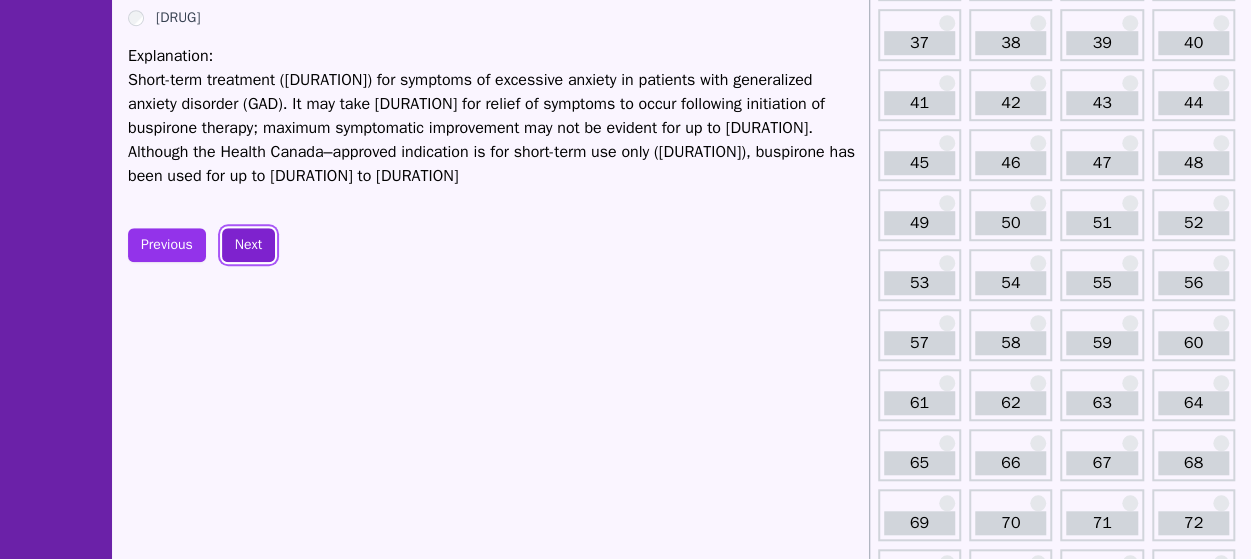 scroll, scrollTop: 536, scrollLeft: 0, axis: vertical 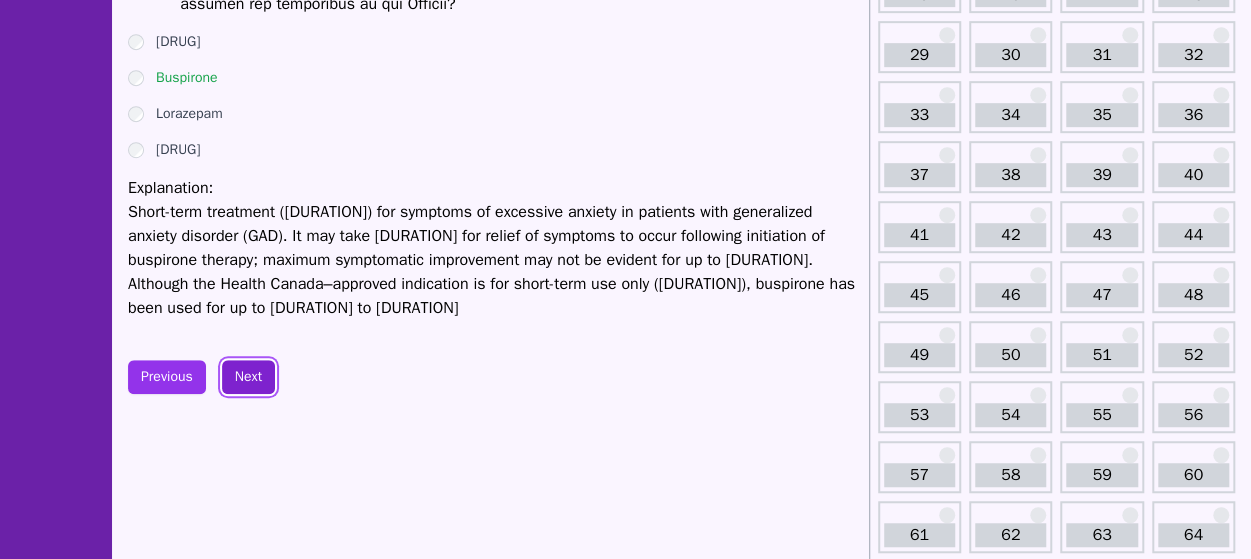 click on "Next" at bounding box center (248, 377) 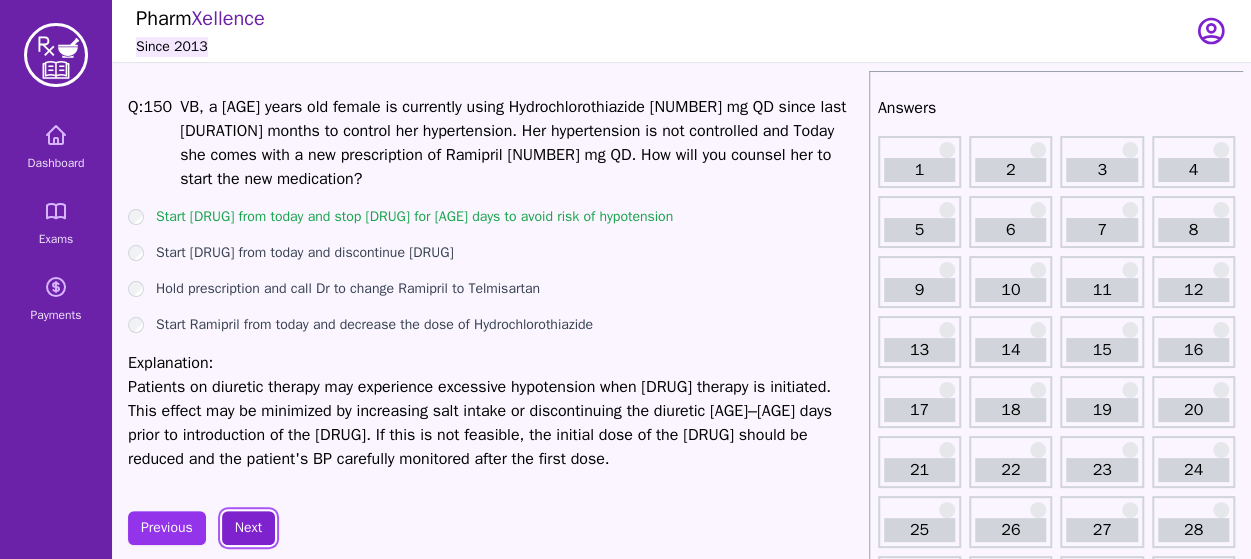 scroll, scrollTop: 117, scrollLeft: 0, axis: vertical 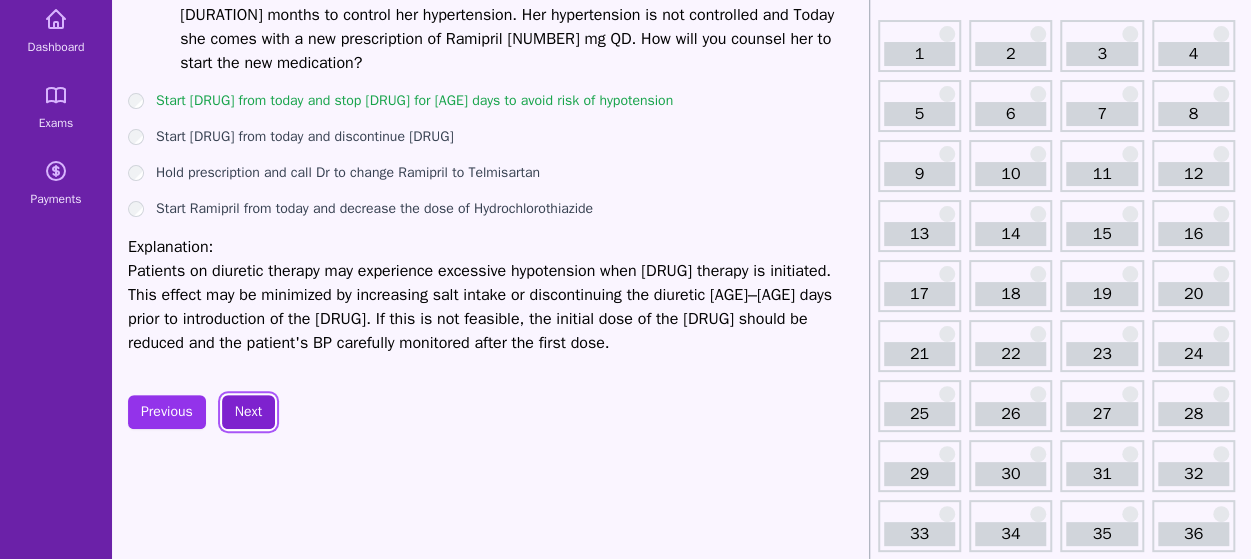 click on "Next" at bounding box center [248, 412] 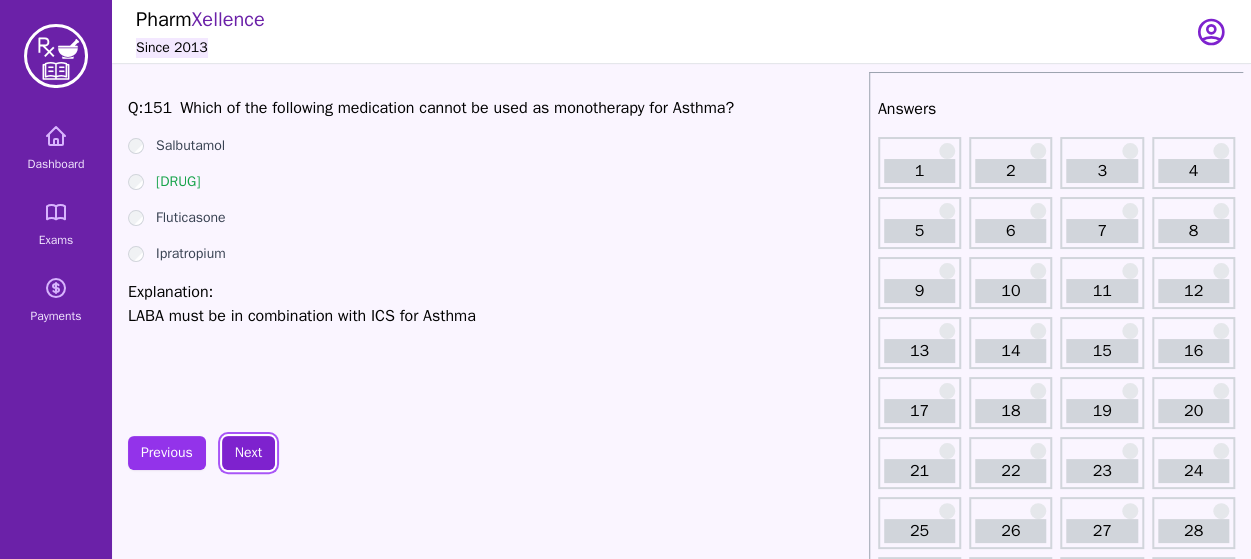 scroll, scrollTop: 4, scrollLeft: 0, axis: vertical 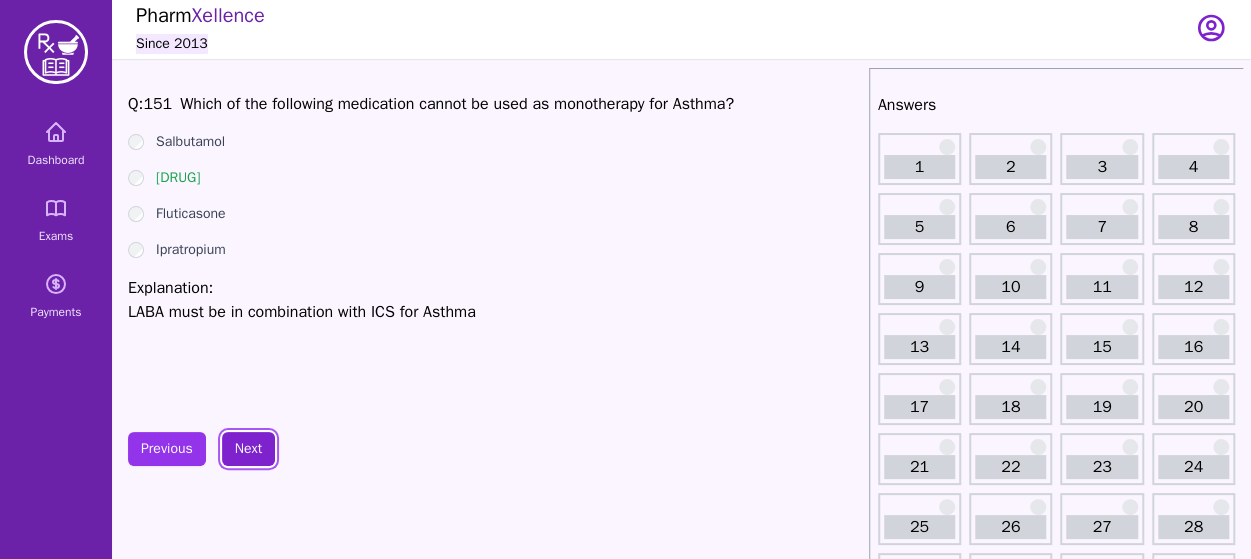 click on "Next" at bounding box center (248, 449) 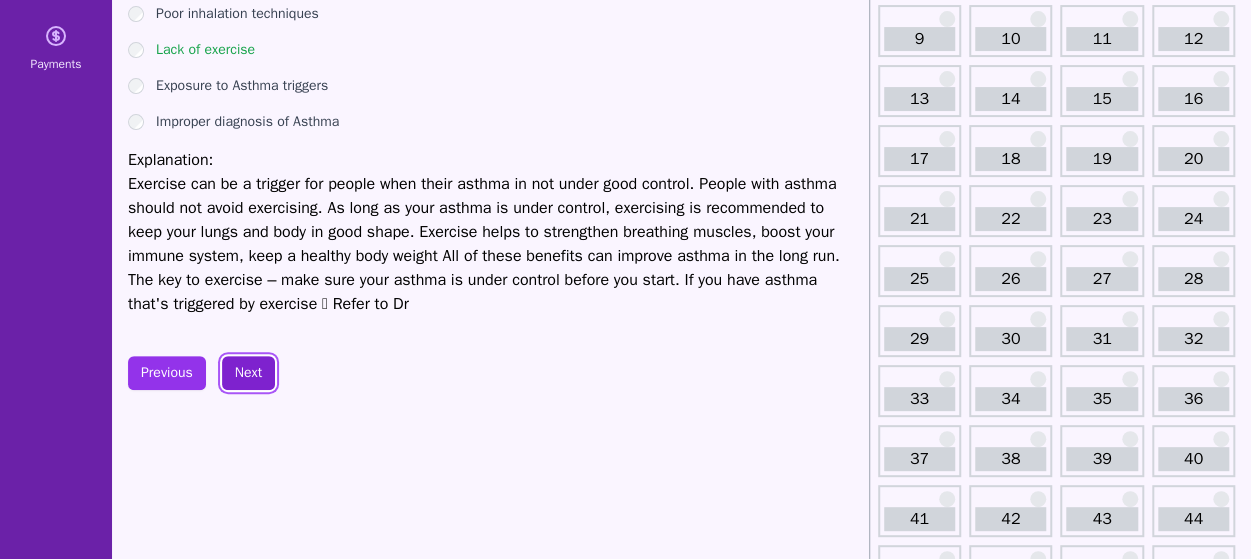 scroll, scrollTop: 253, scrollLeft: 0, axis: vertical 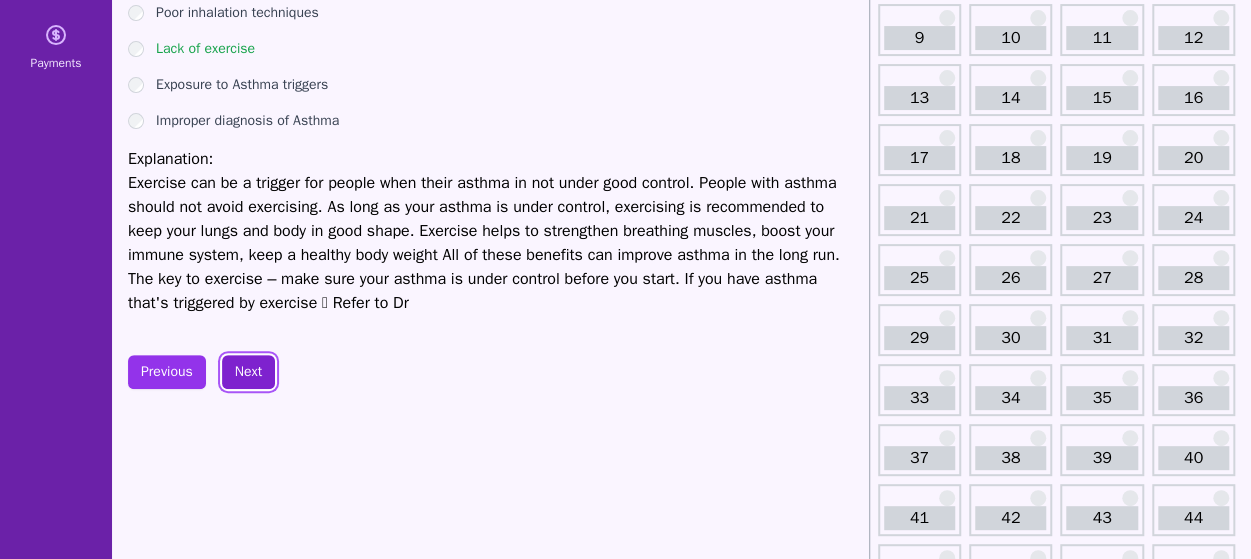 click on "Next" at bounding box center [248, 372] 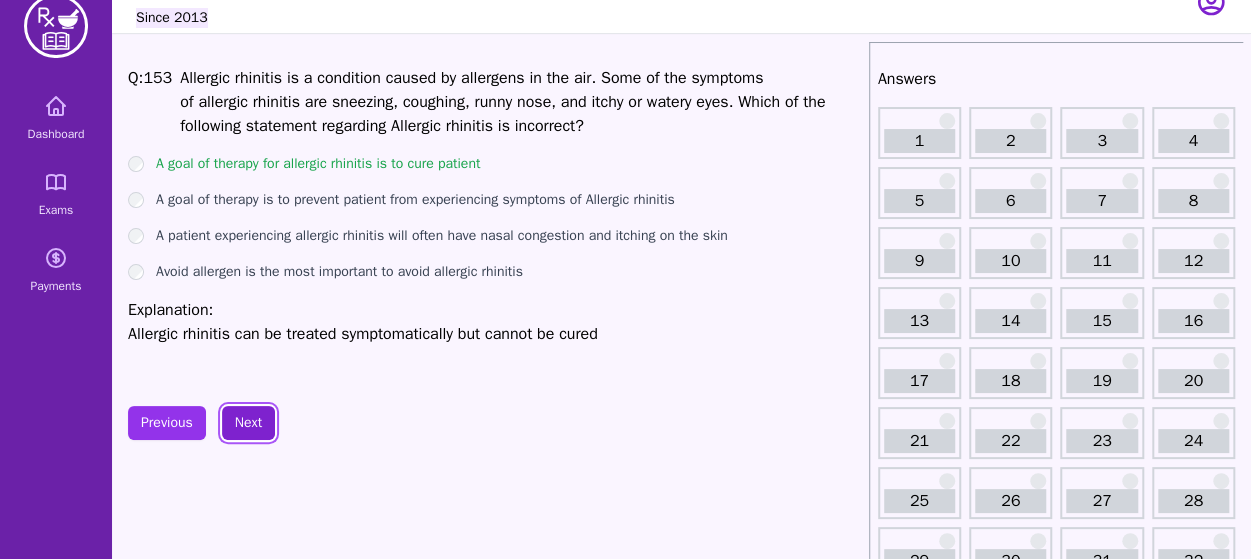 scroll, scrollTop: 29, scrollLeft: 0, axis: vertical 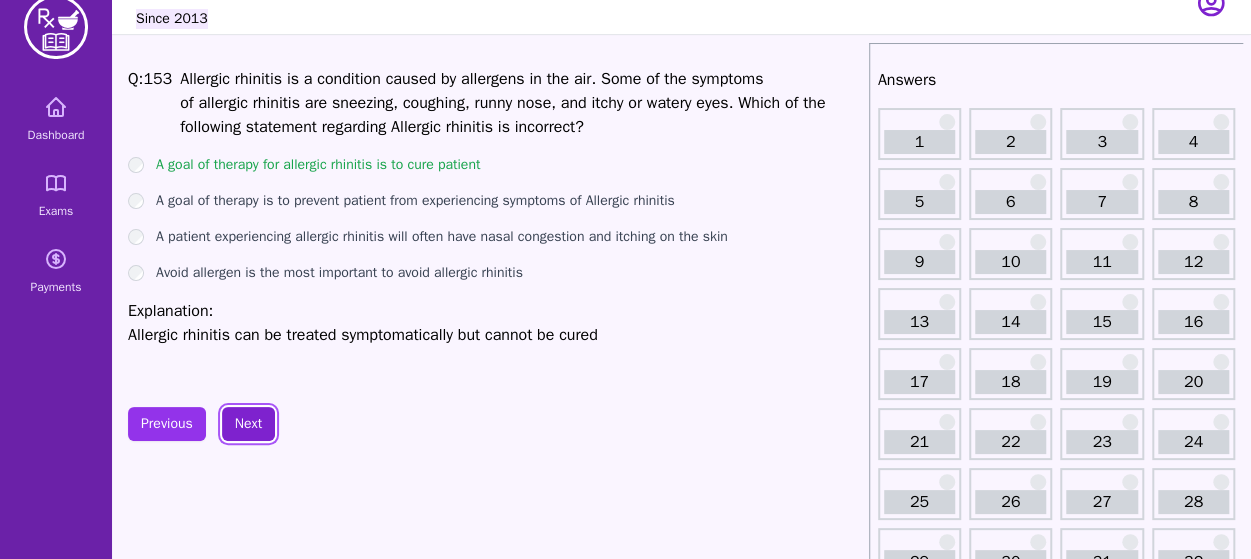 click on "Next" at bounding box center (248, 424) 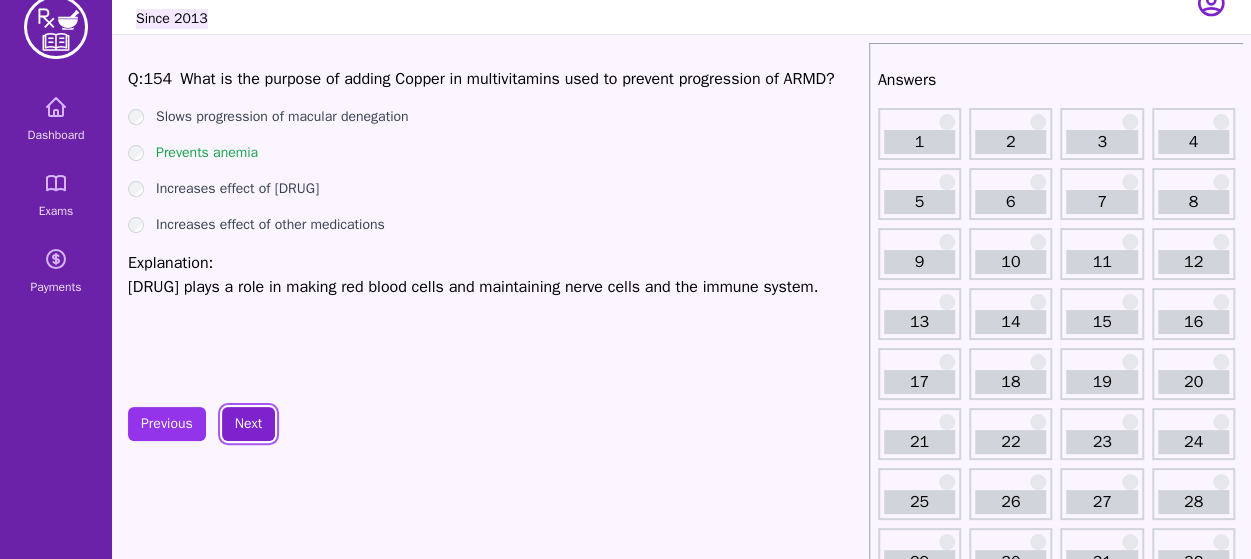 click on "Next" at bounding box center (248, 424) 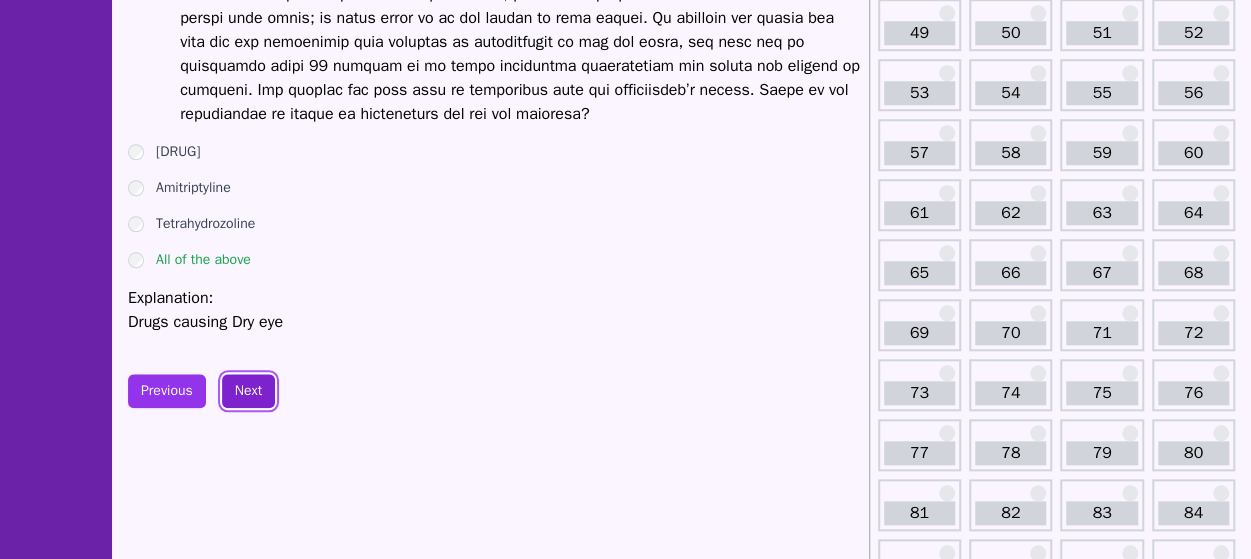 scroll, scrollTop: 859, scrollLeft: 0, axis: vertical 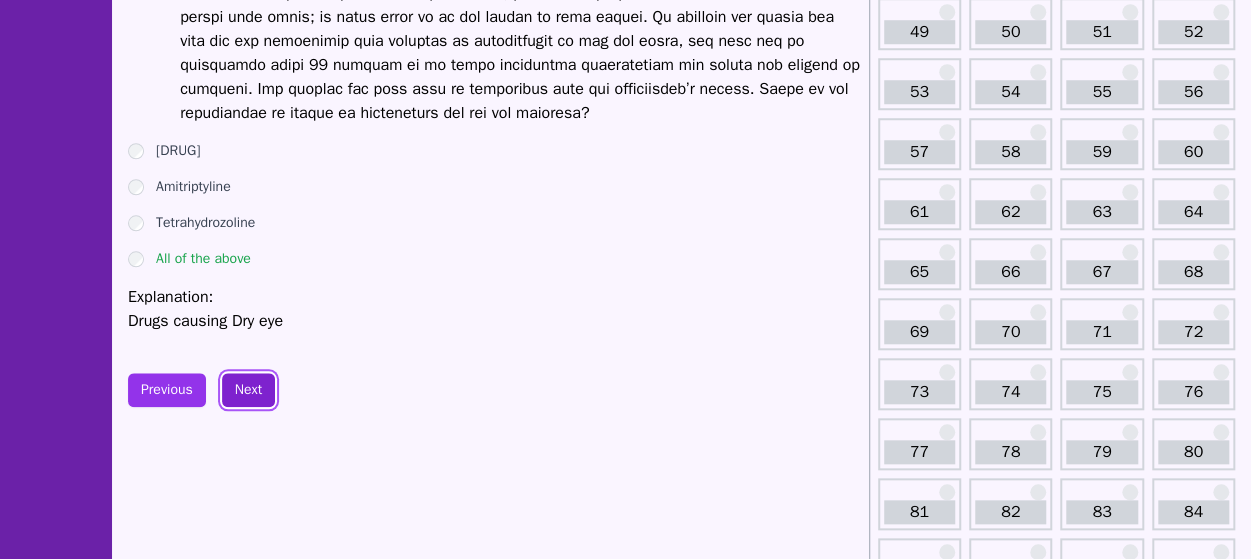 click on "Next" at bounding box center (248, 390) 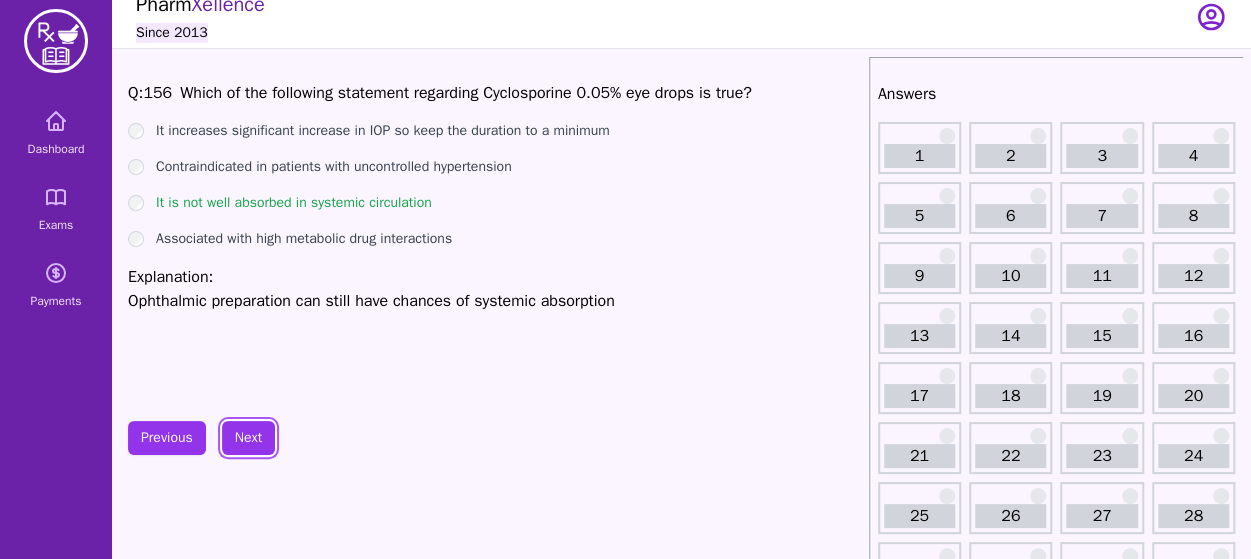 scroll, scrollTop: 16, scrollLeft: 0, axis: vertical 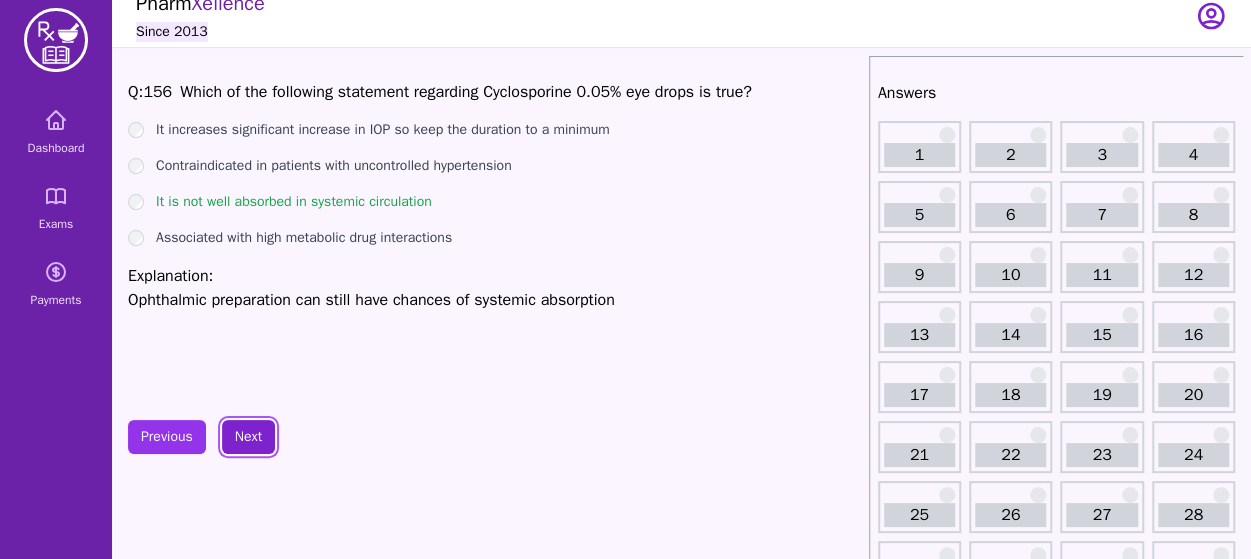 click on "Next" at bounding box center (248, 437) 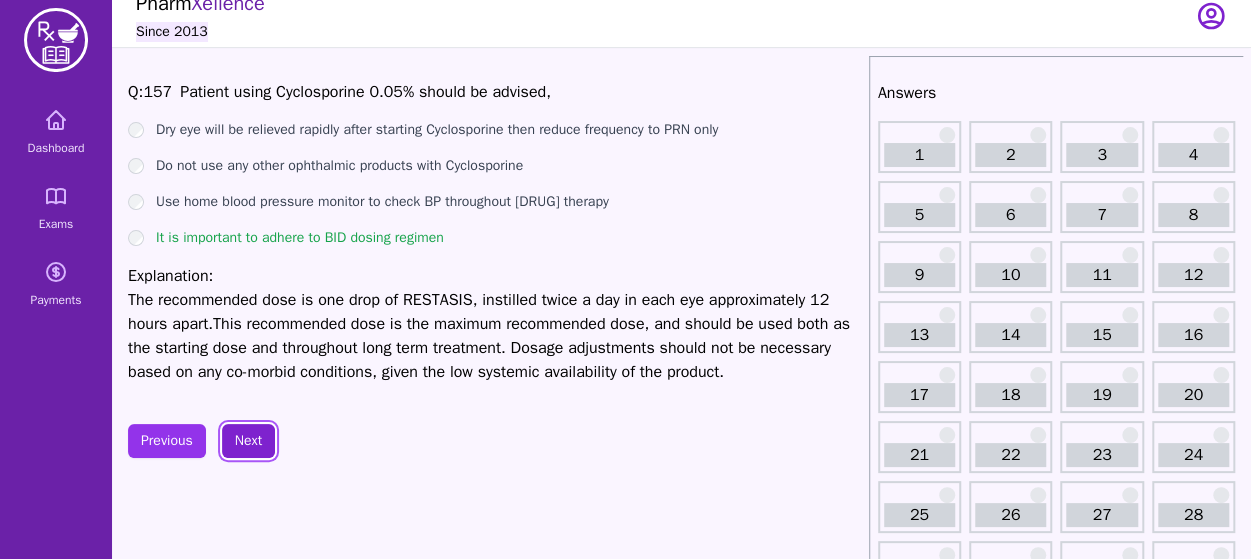 click on "Next" at bounding box center [248, 441] 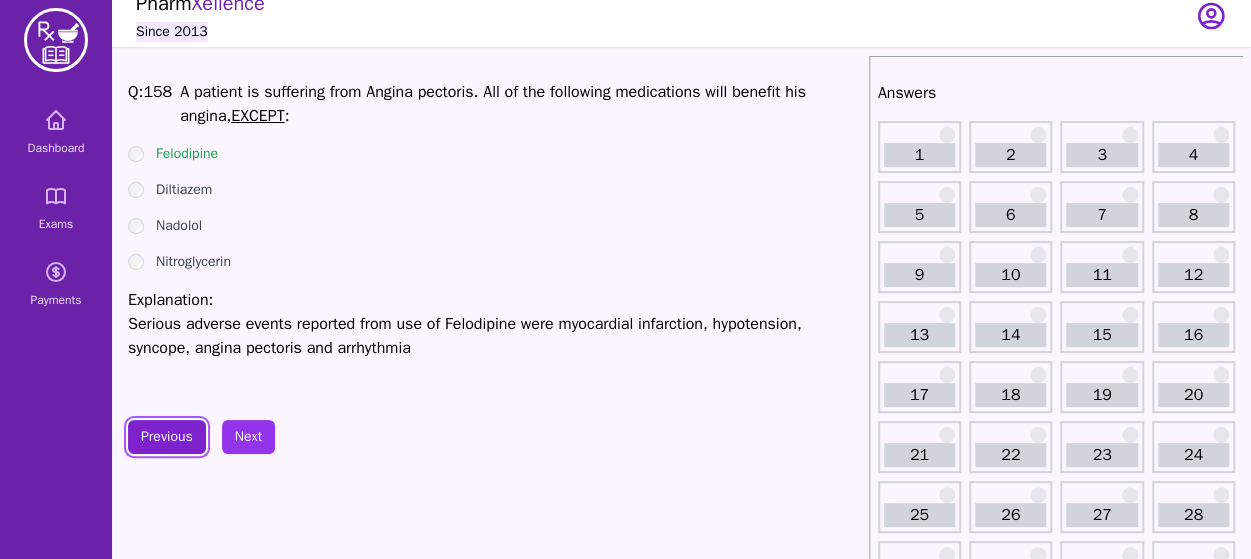 click on "Previous" at bounding box center [167, 437] 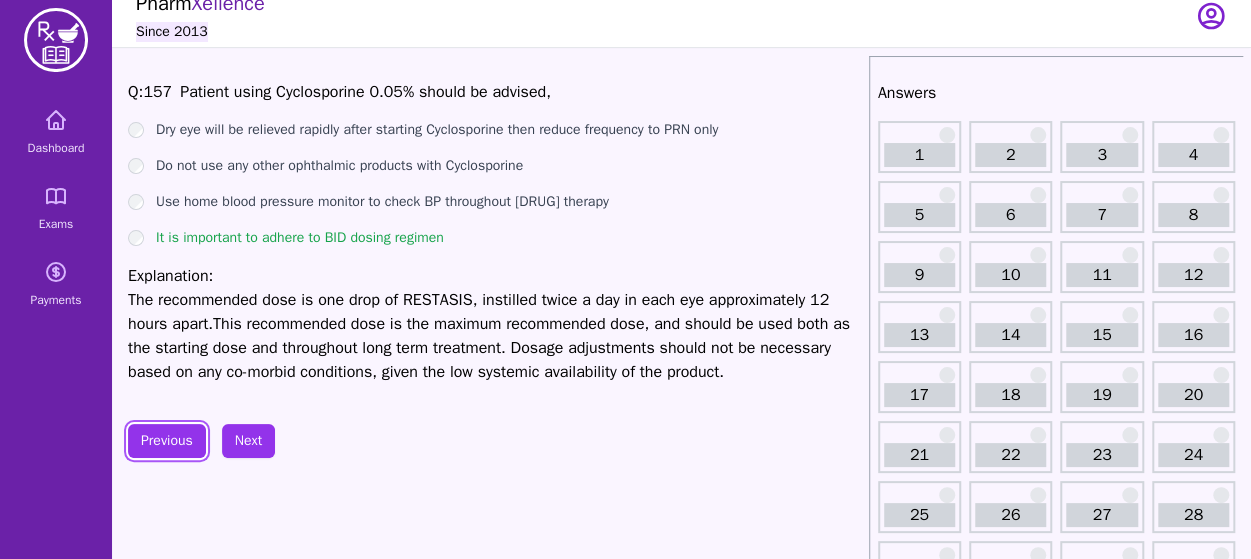 scroll, scrollTop: 48, scrollLeft: 0, axis: vertical 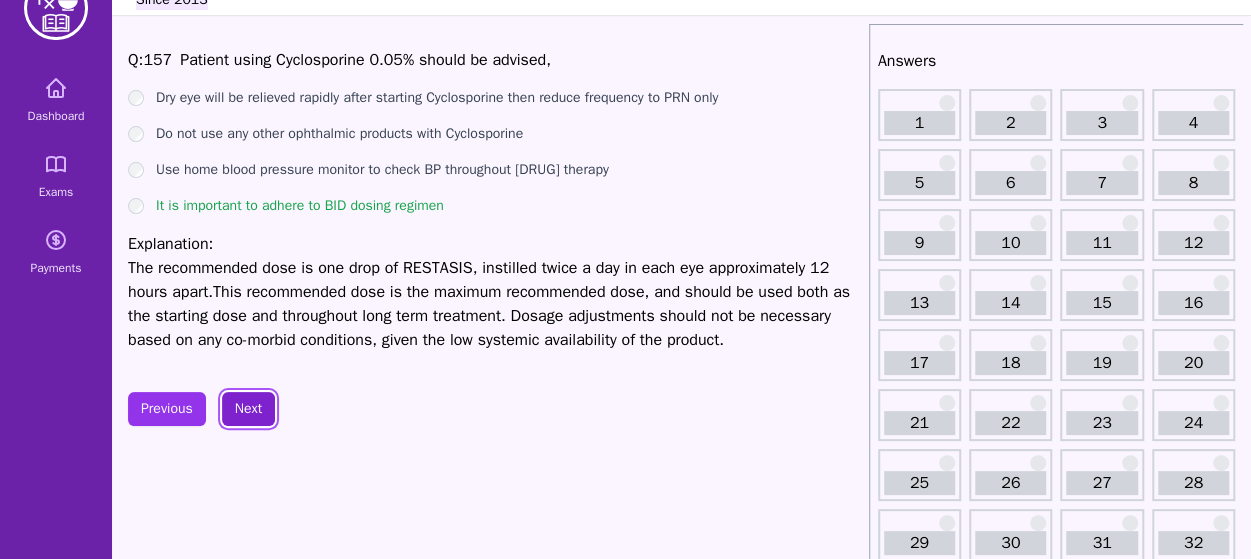 click on "Next" at bounding box center [248, 409] 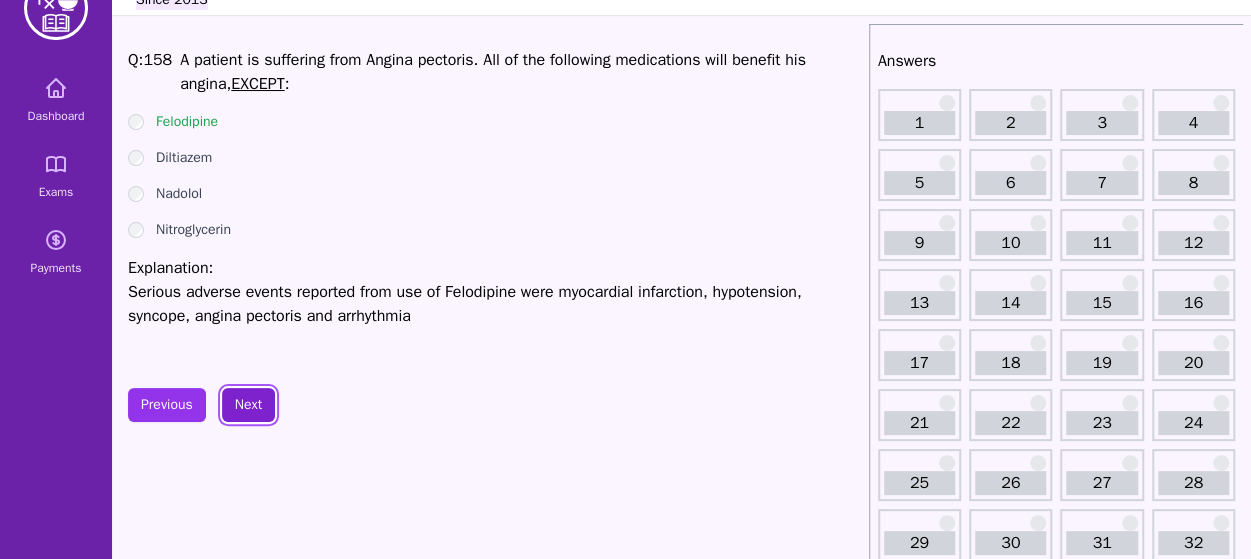 click on "Next" at bounding box center [248, 405] 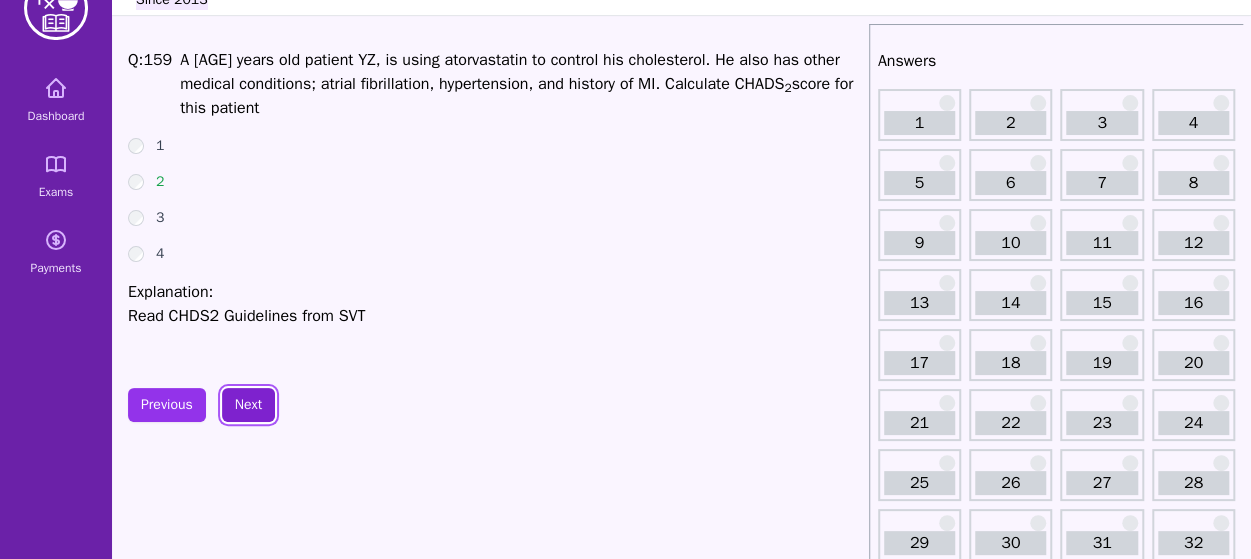 click on "Next" at bounding box center (248, 405) 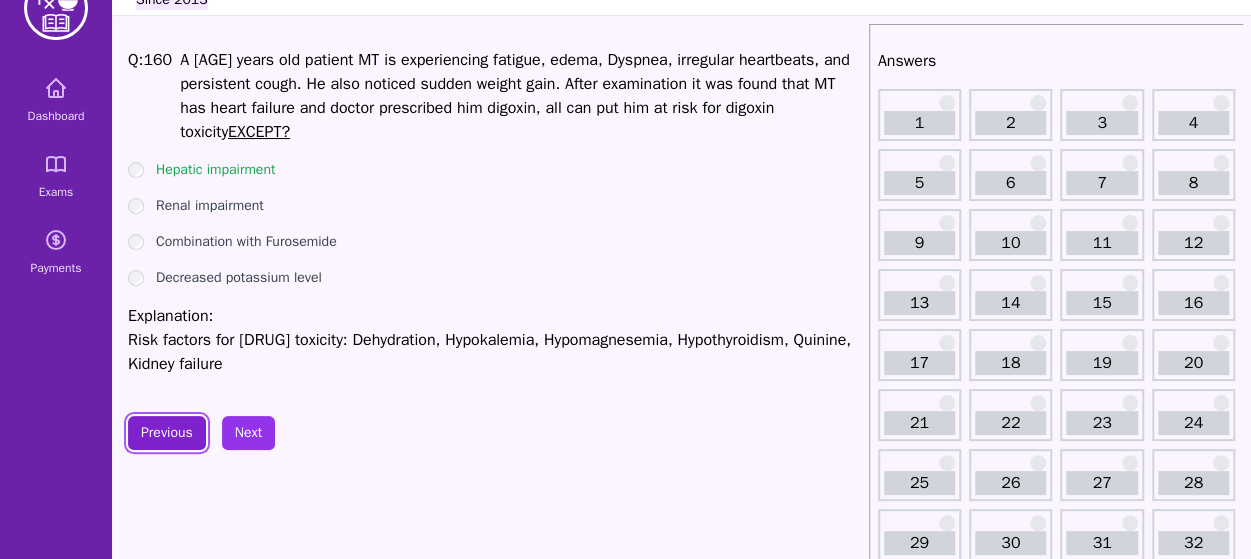 click on "Previous" at bounding box center (167, 433) 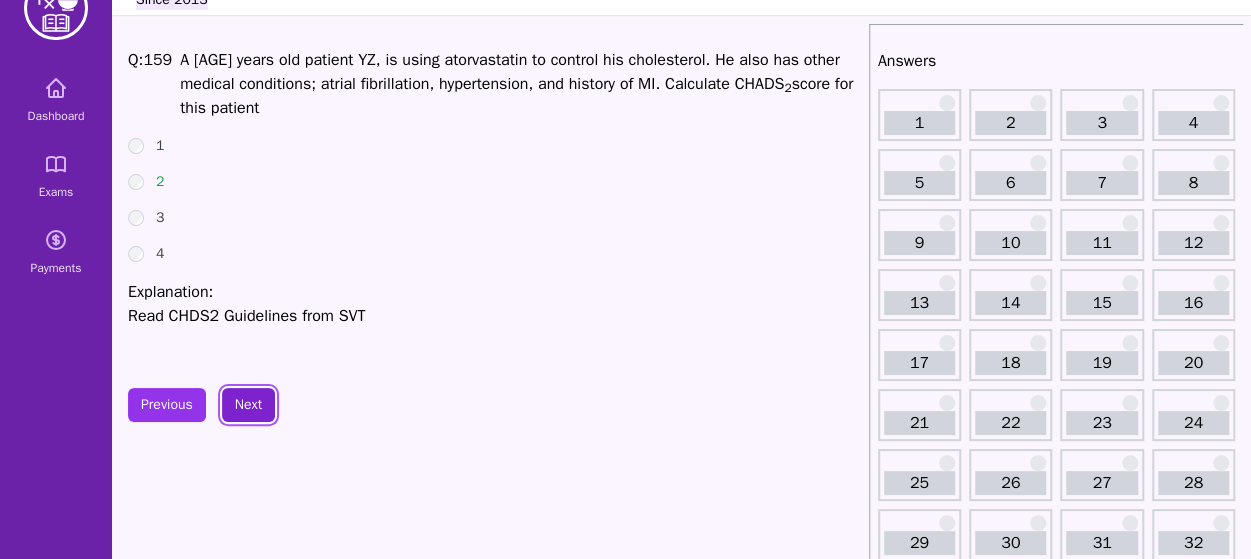 click on "Next" at bounding box center [248, 405] 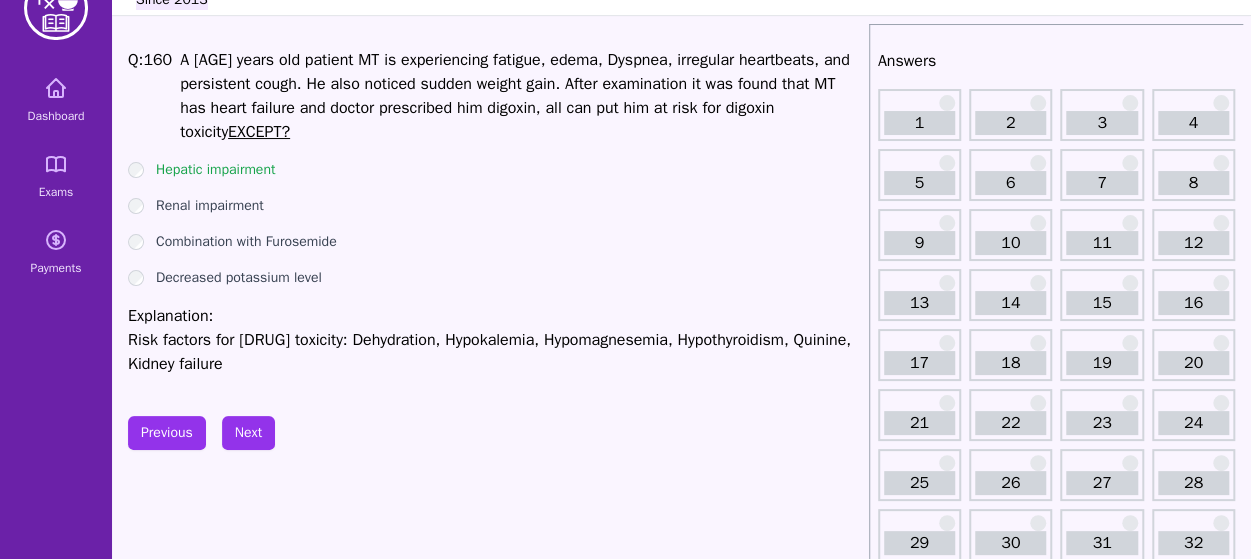 click on "Q: [NUMBER]" at bounding box center (150, 96) 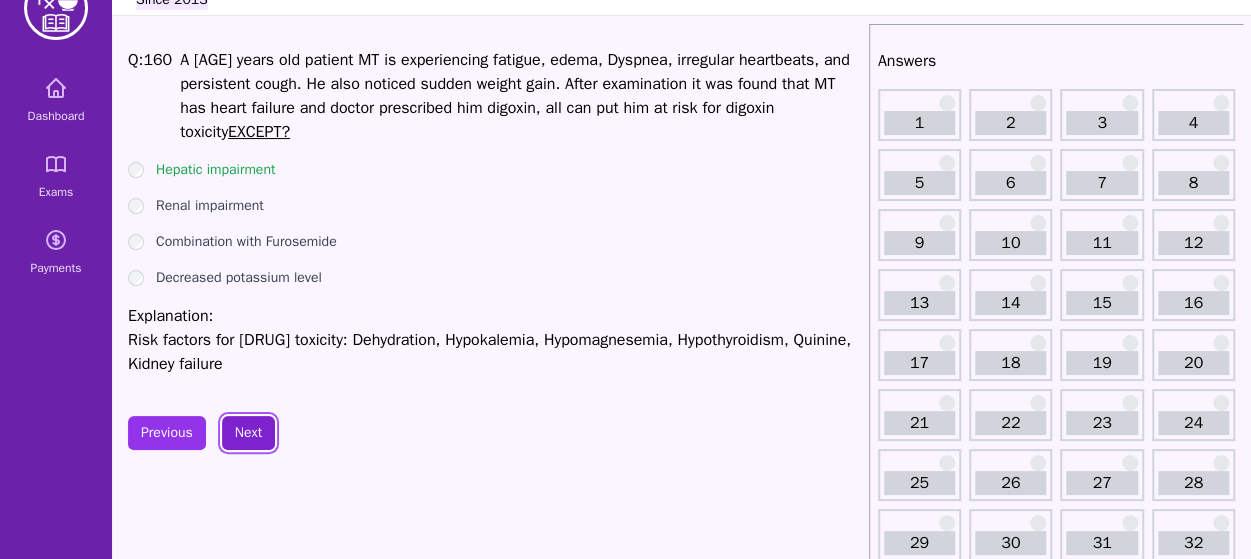 click on "Next" at bounding box center (248, 433) 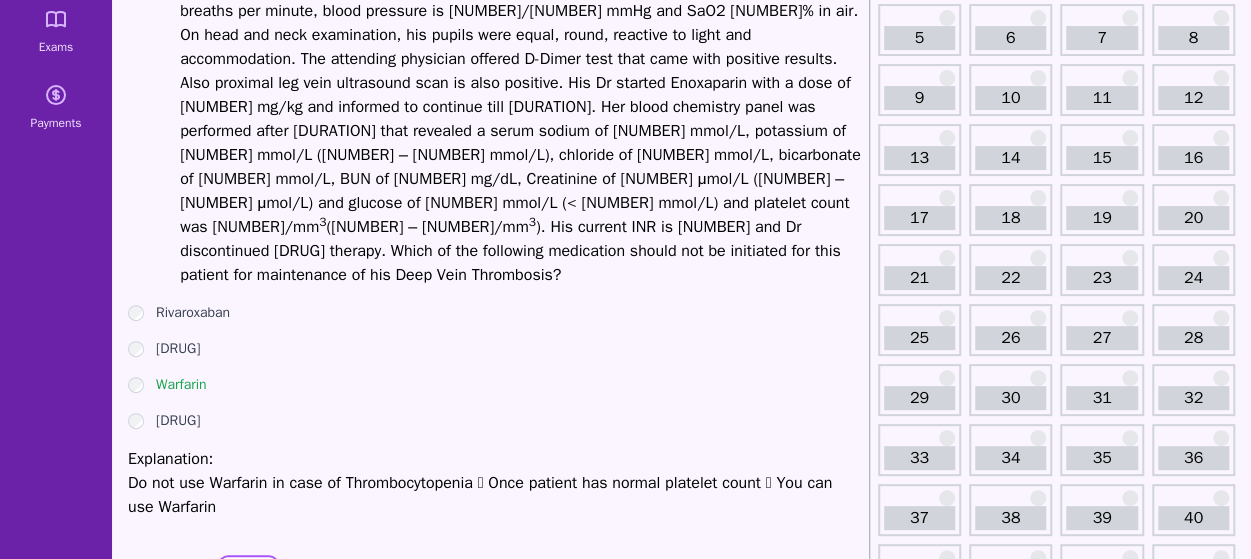 scroll, scrollTop: 196, scrollLeft: 0, axis: vertical 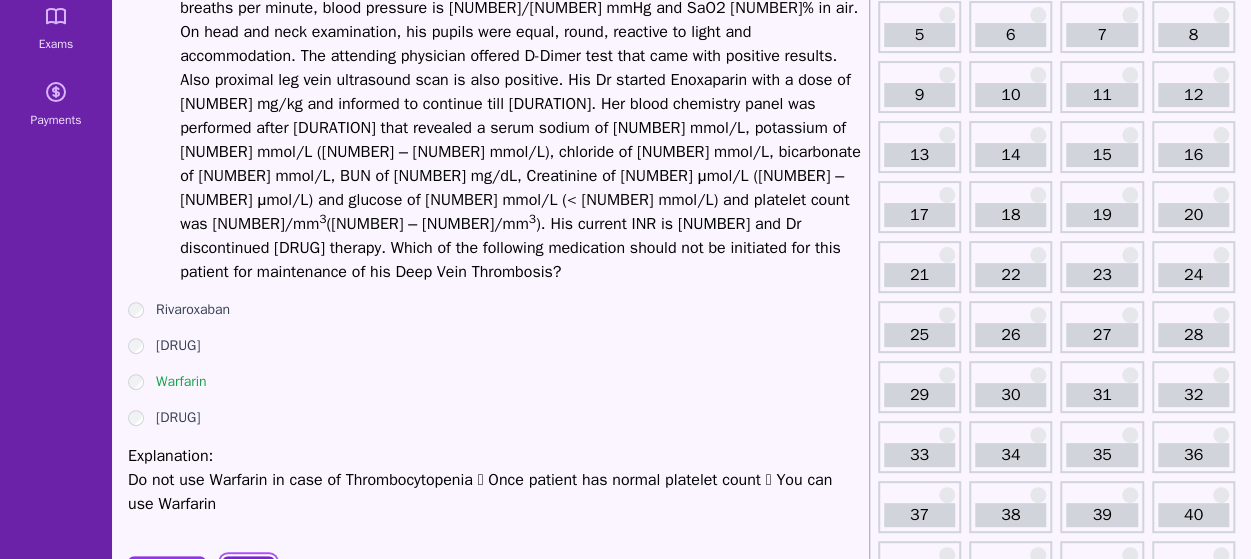 click on "Next" at bounding box center [248, 573] 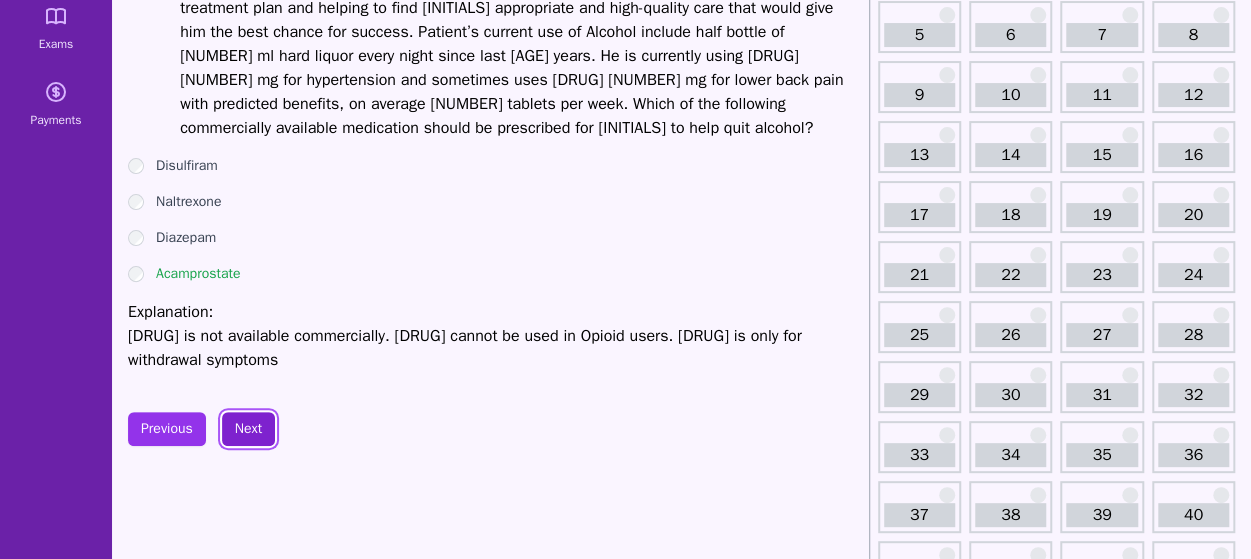 click on "Next" at bounding box center [248, 429] 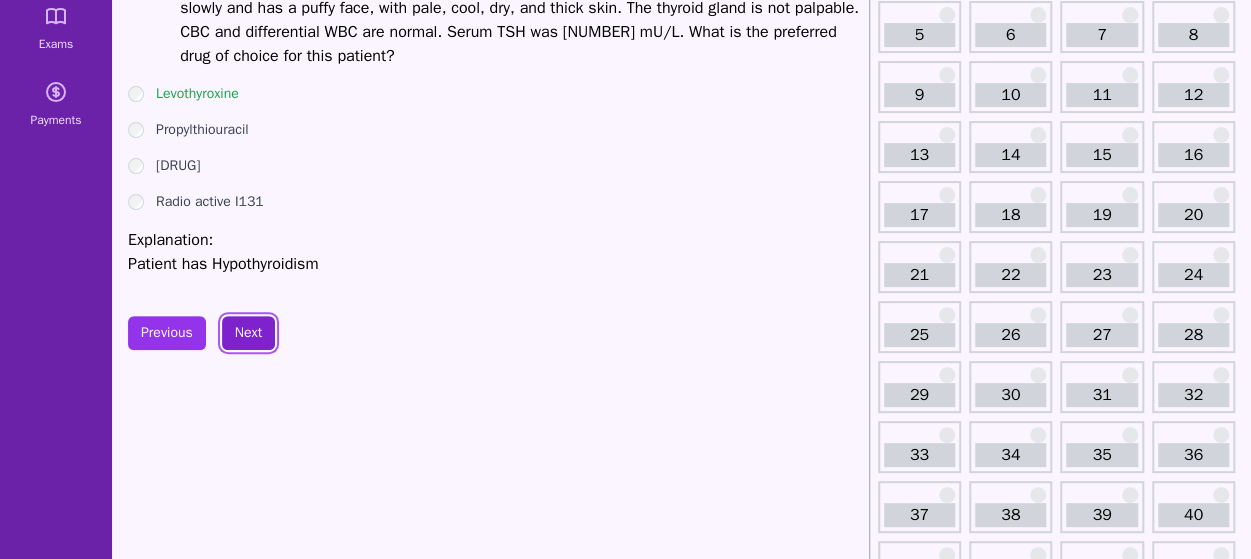 click on "Next" at bounding box center [248, 333] 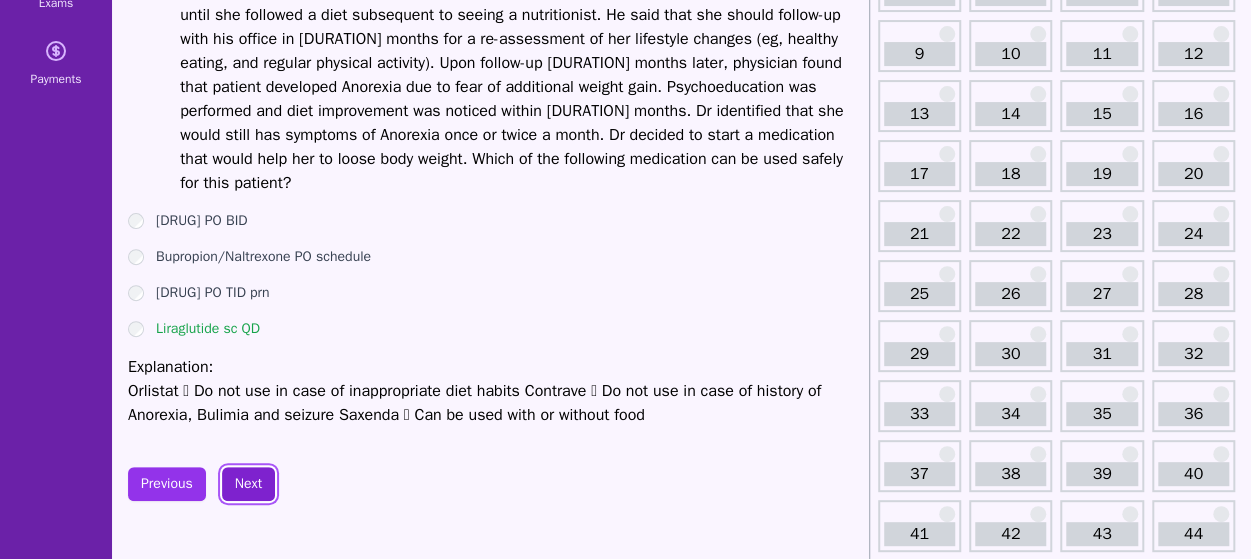 scroll, scrollTop: 241, scrollLeft: 0, axis: vertical 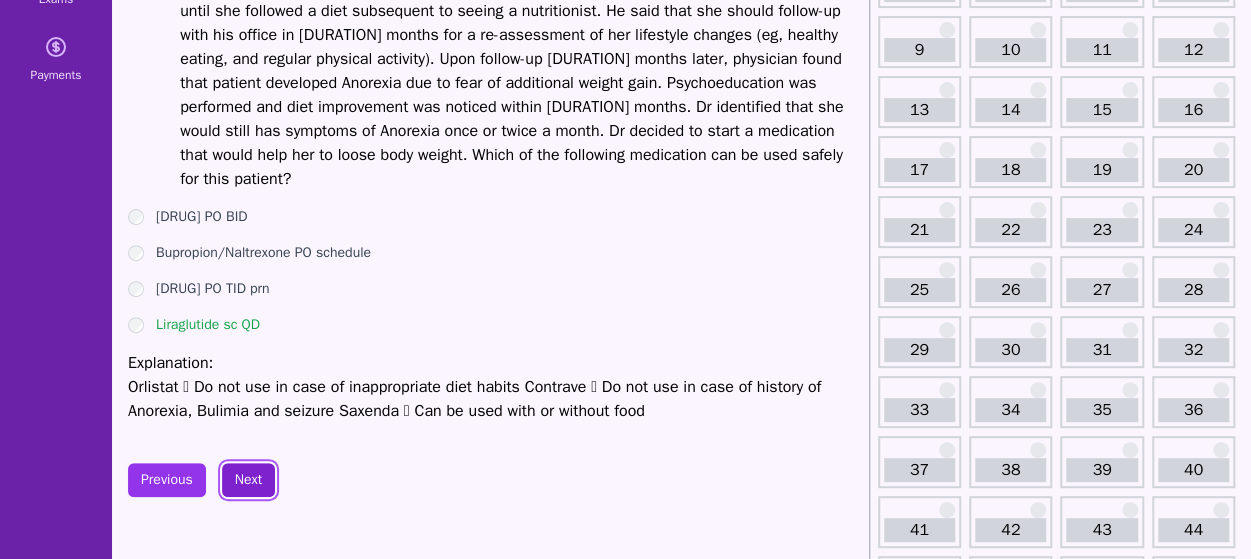 click on "Next" at bounding box center [248, 480] 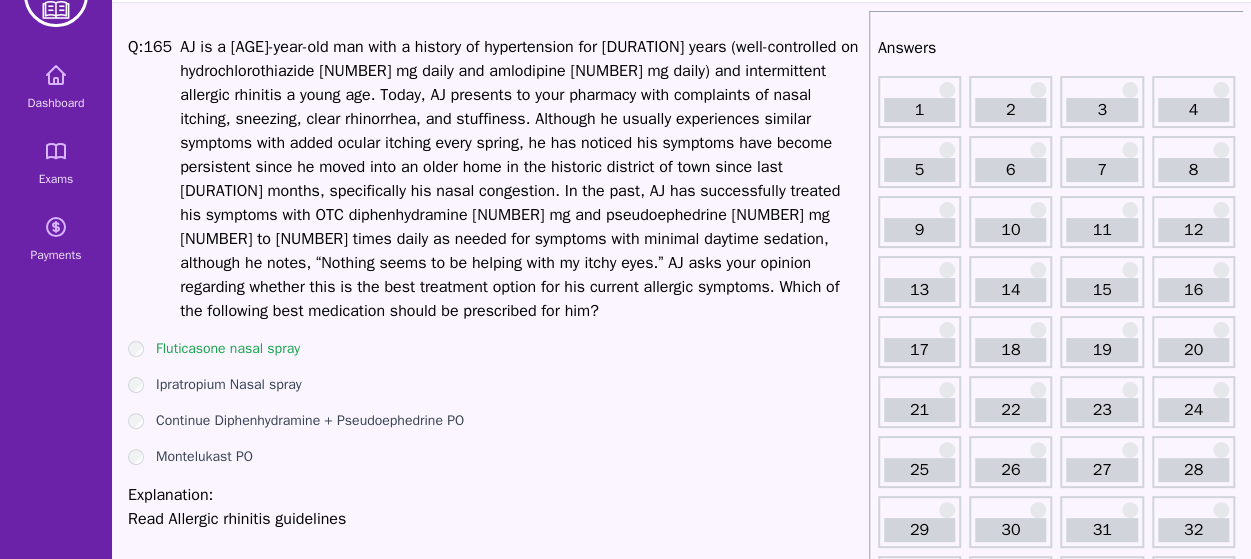 scroll, scrollTop: 351, scrollLeft: 0, axis: vertical 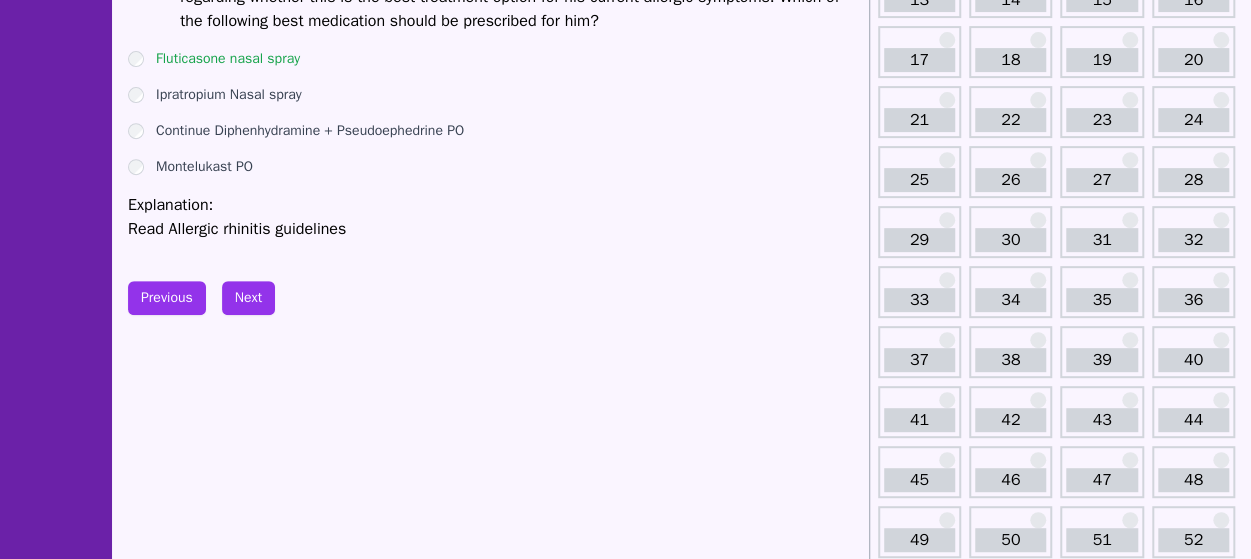 click on "Q: [NUMBER] AJ is a [AGE]-year-old man with a history of hypertension for [DURATION] years (well-controlled on hydrochlorothiazide [NUMBER] mg daily and amlodipine [NUMBER] mg daily) and intermittent allergic rhinitis a young age. Today, AJ presents to your pharmacy with complaints of nasal itching, sneezing, clear rhinorrhea, and stuffiness. Although he usually experiences similar symptoms with added ocular itching every spring, he has noticed his symptoms have become persistent since he moved into an older home in the historic district of town since last [DURATION] months, specifically his nasal congestion. In the past, AJ has successfully treated his symptoms with OTC diphenhydramine [NUMBER] mg and pseudoephedrine [NUMBER] mg [NUMBER] to [NUMBER] times daily as needed for symptoms with minimal daytime sedation, although he notes, “Nothing seems to be helping with my itchy eyes.” AJ asks your opinion regarding whether this is the best treatment option for his current allergic symptoms. Which of the following best medication should be prescribed for him? Previous" at bounding box center [494, 1193] 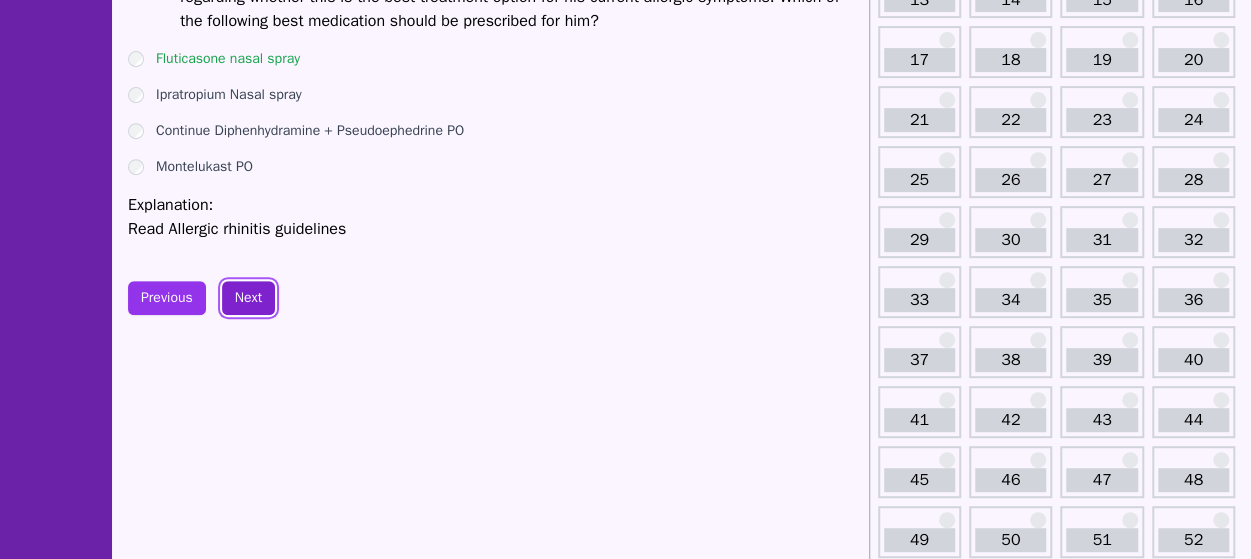 click on "Next" at bounding box center (248, 298) 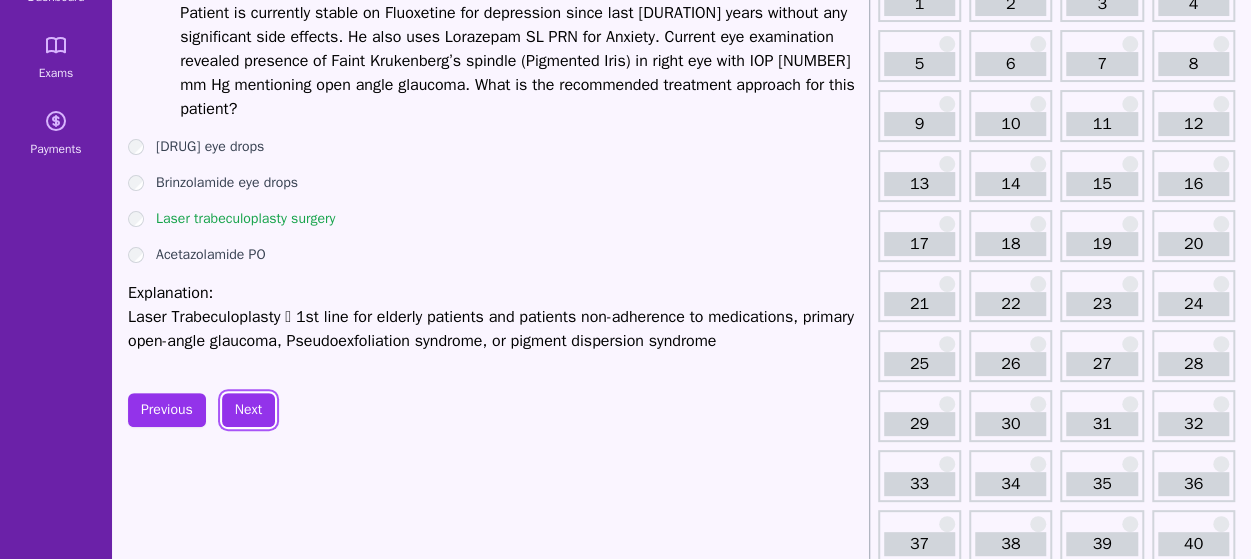 scroll, scrollTop: 0, scrollLeft: 0, axis: both 